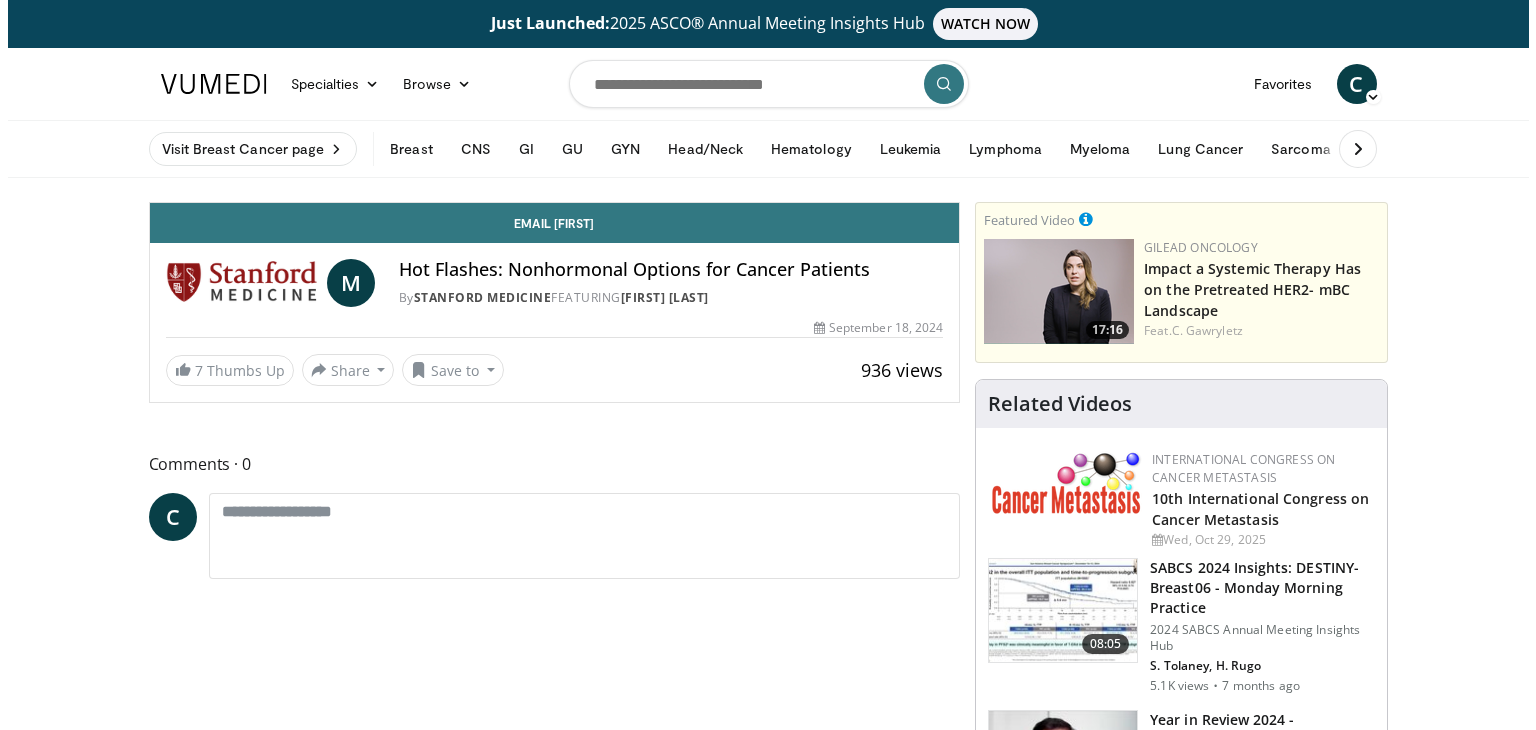 scroll, scrollTop: 0, scrollLeft: 0, axis: both 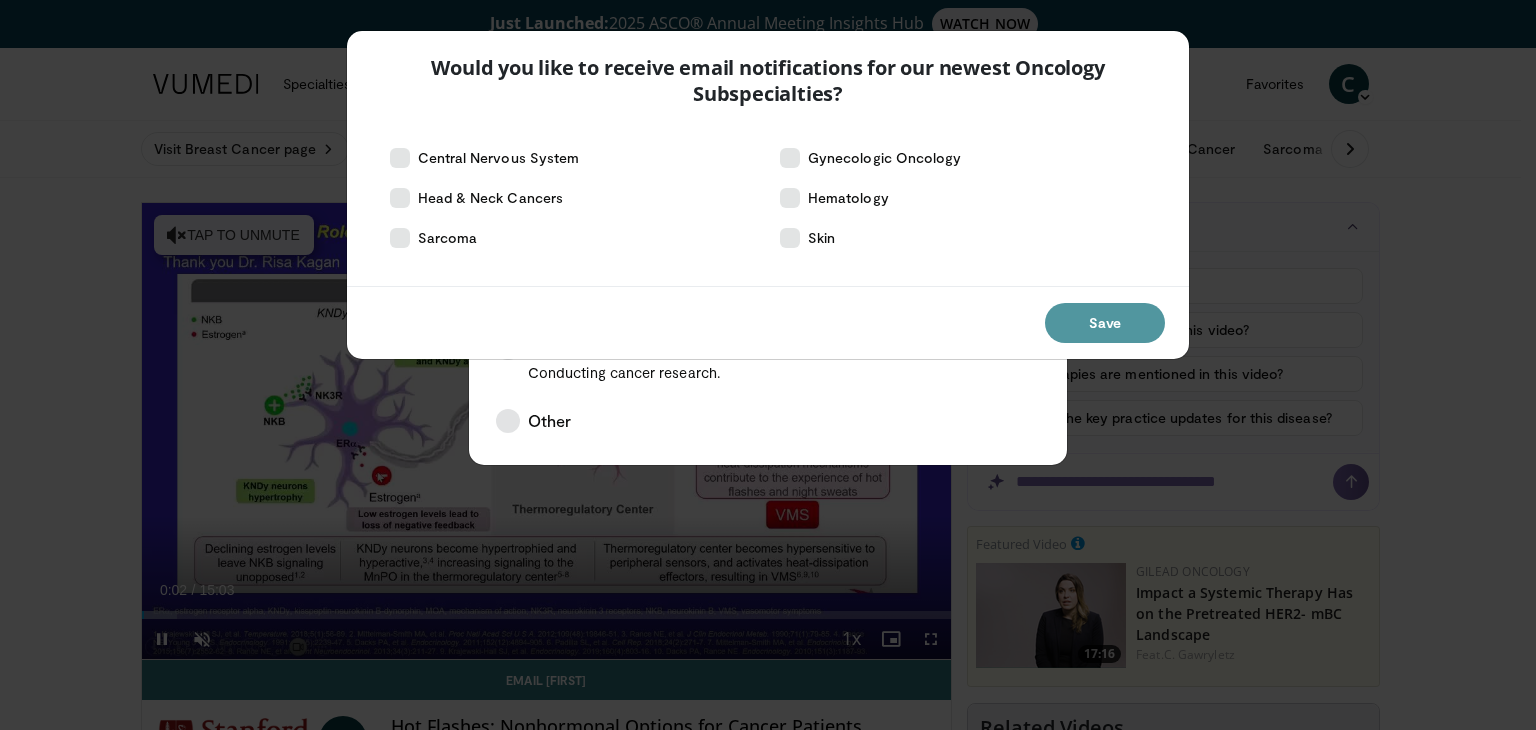 click on "Save" at bounding box center [1105, 323] 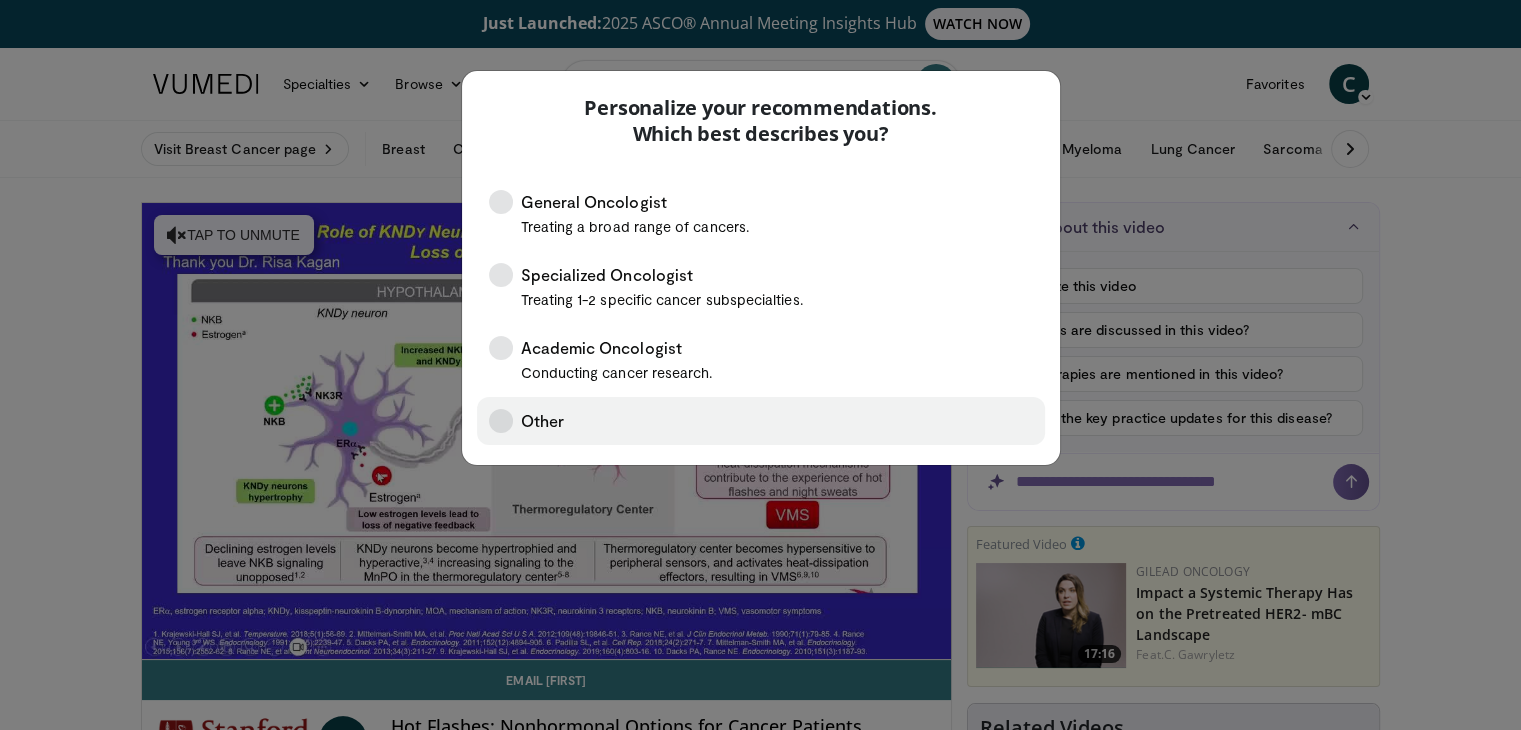 click at bounding box center (501, 421) 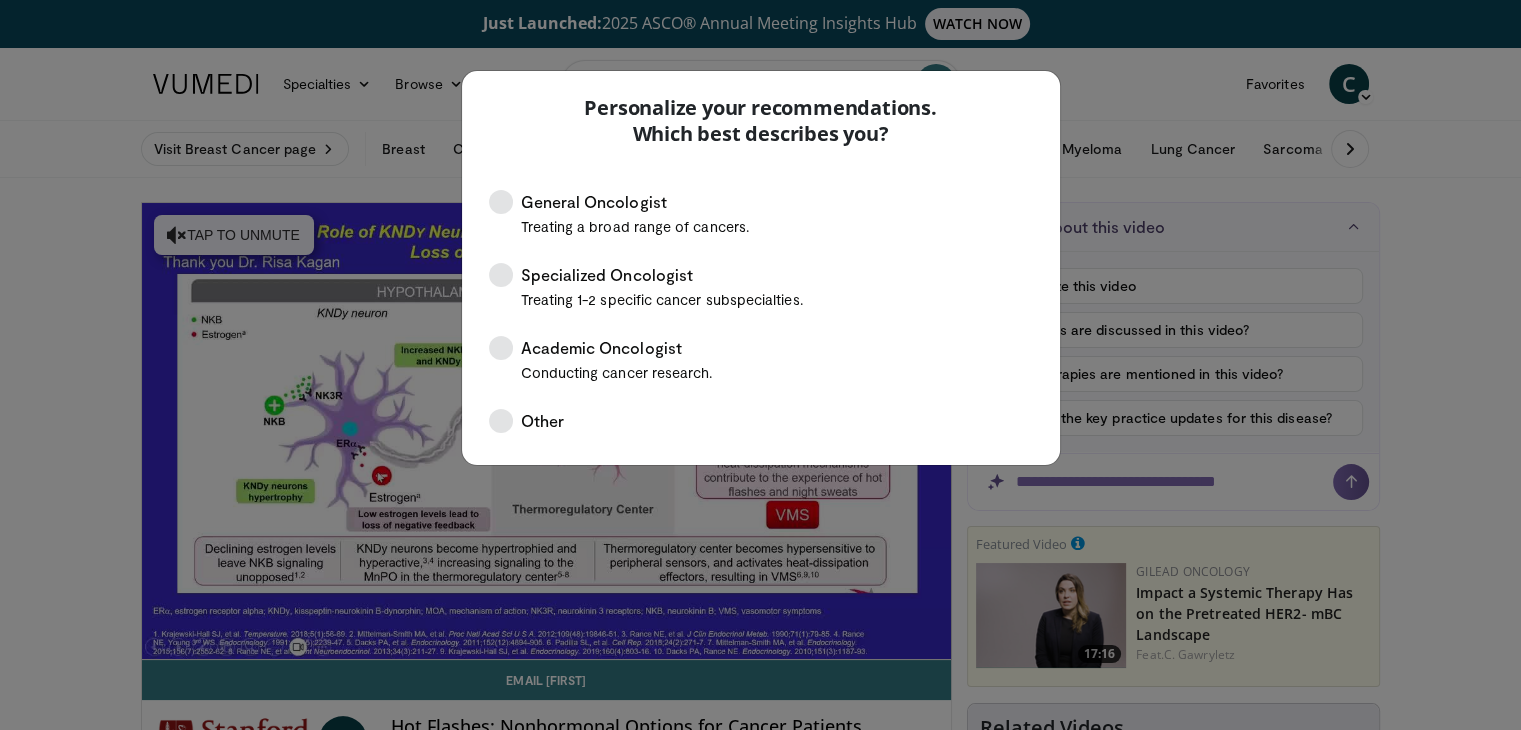 click on "Personalize your recommendations.   Which best describes you?
General Oncologist
Treating a broad range of cancers.
Specialized Oncologist
Treating 1-2 specific cancer subspecialties." at bounding box center [760, 365] 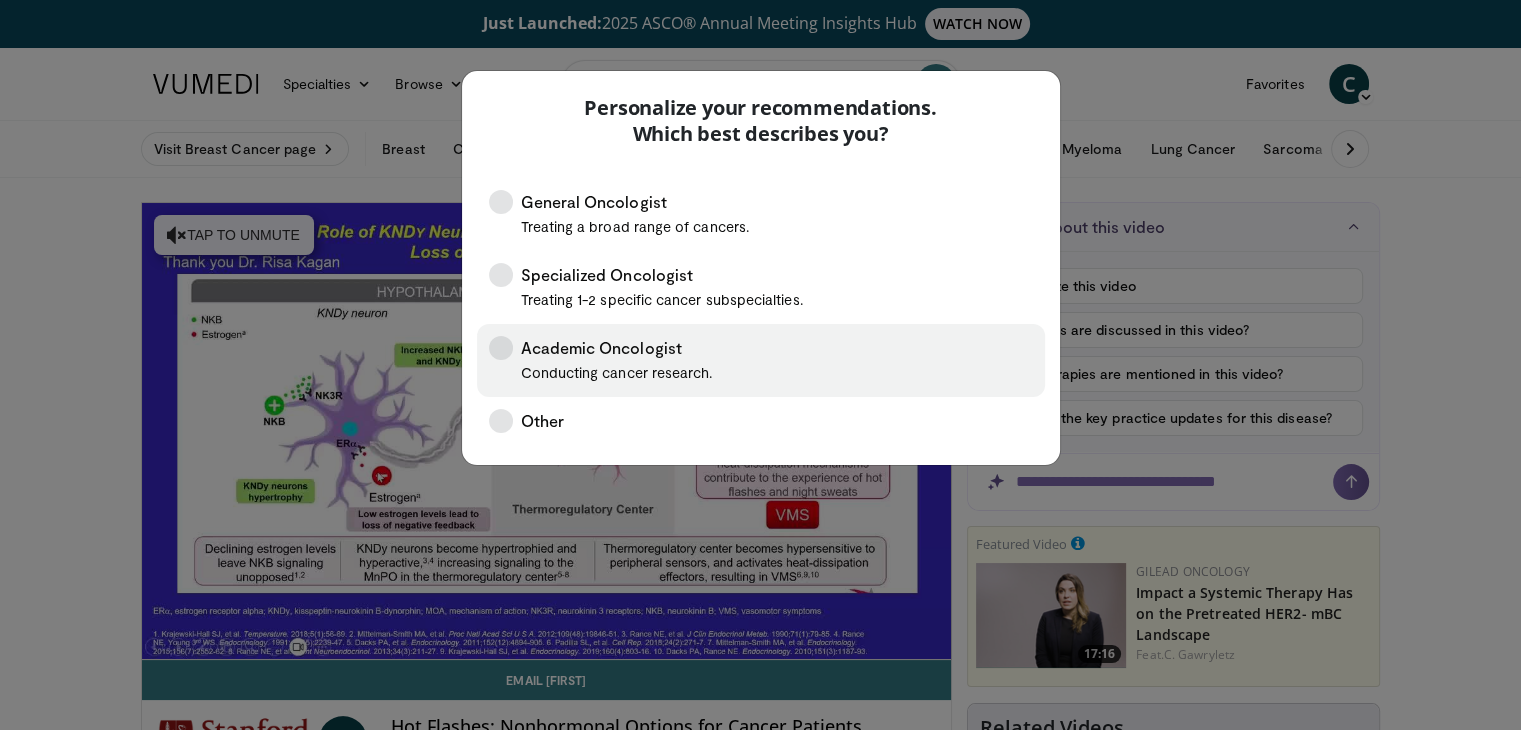 click at bounding box center (501, 348) 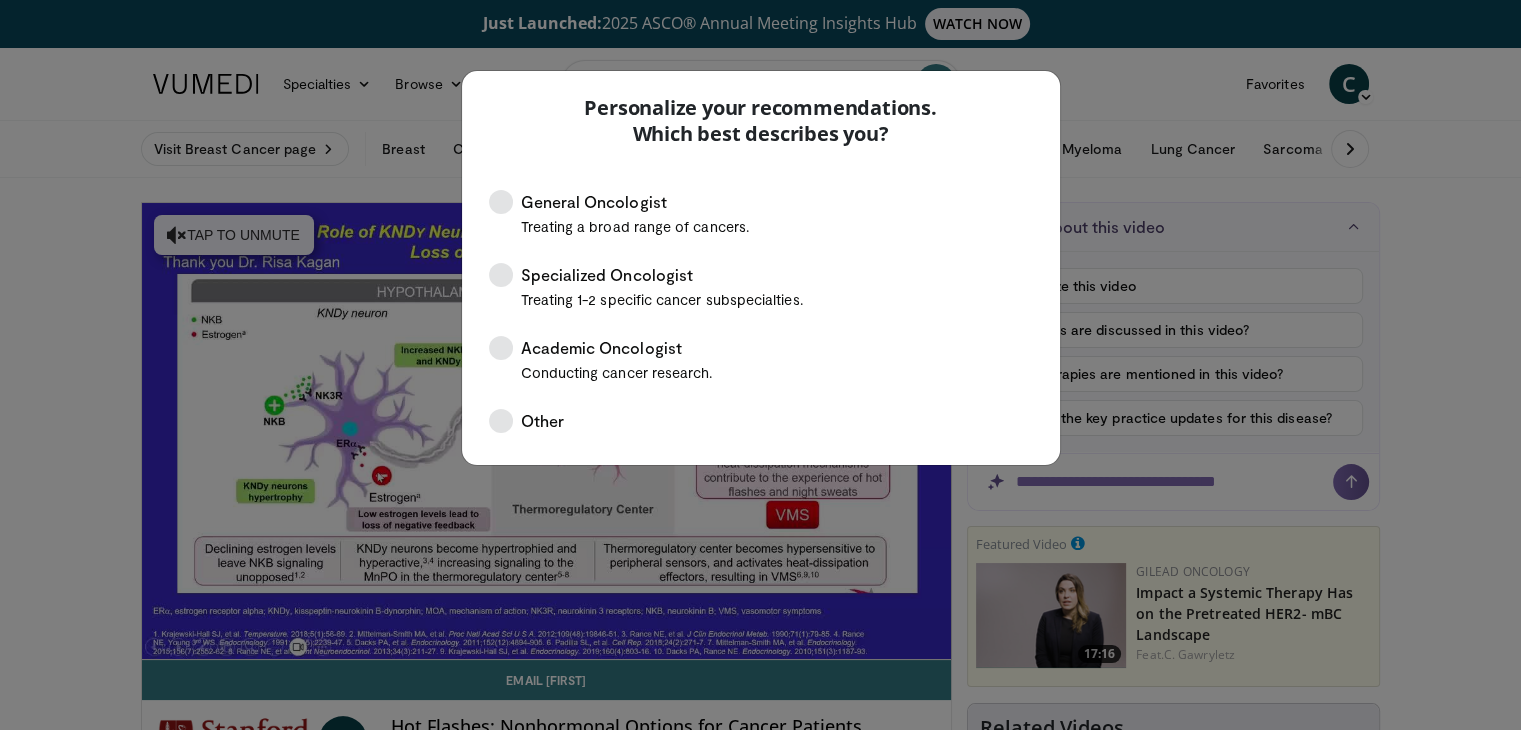 click on "Personalize your recommendations.   Which best describes you?
General Oncologist
Treating a broad range of cancers.
Specialized Oncologist
Treating 1-2 specific cancer subspecialties." at bounding box center [760, 365] 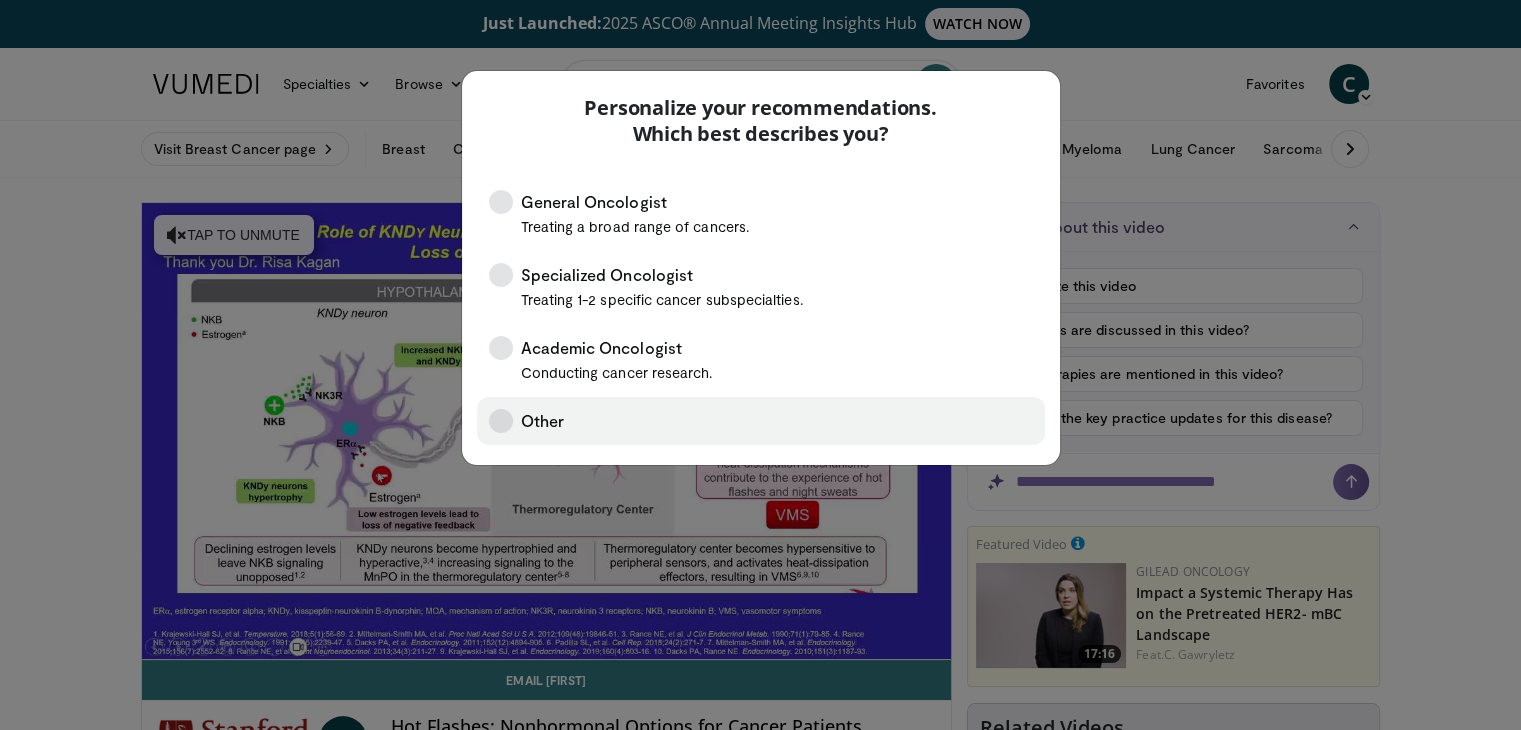 click at bounding box center [501, 421] 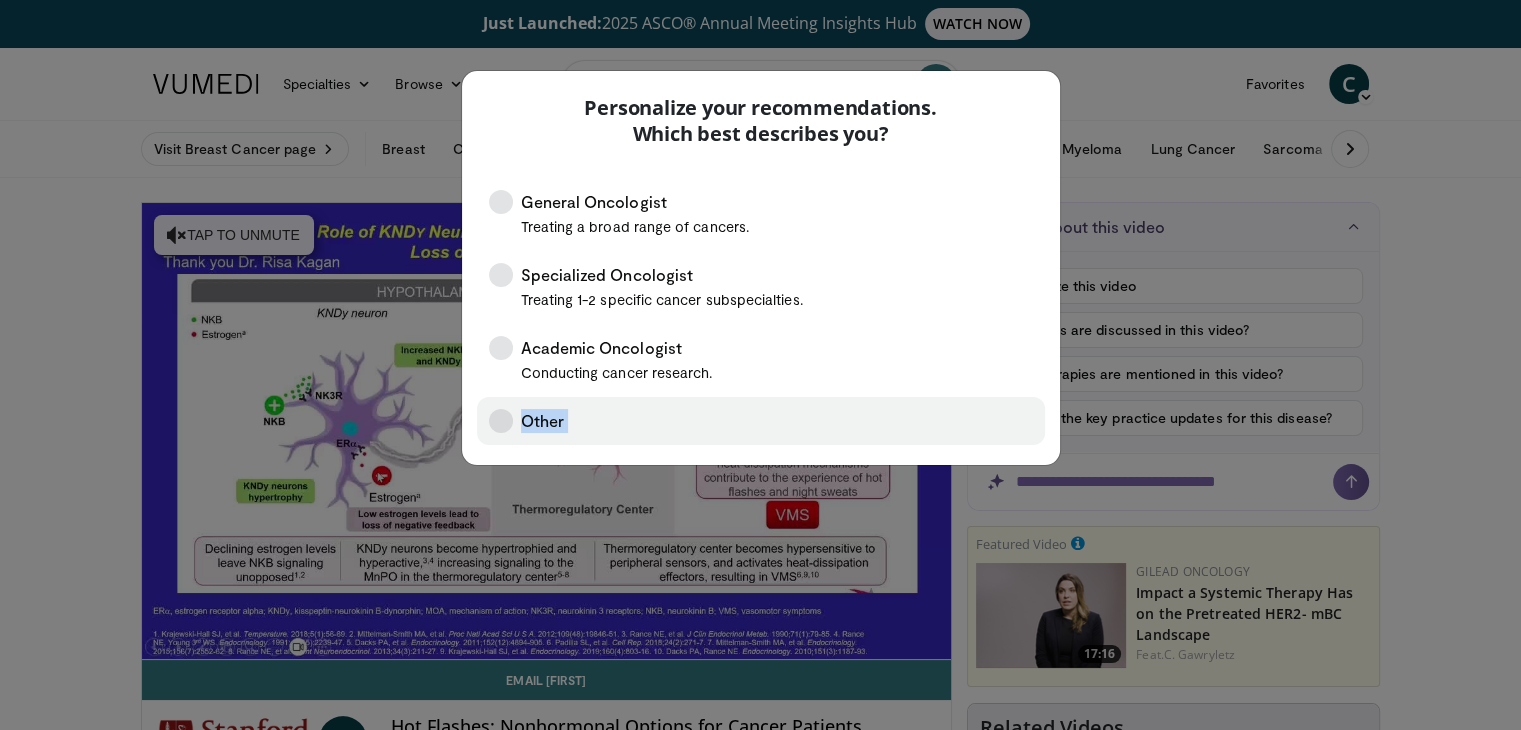 click on "Other" at bounding box center (761, 421) 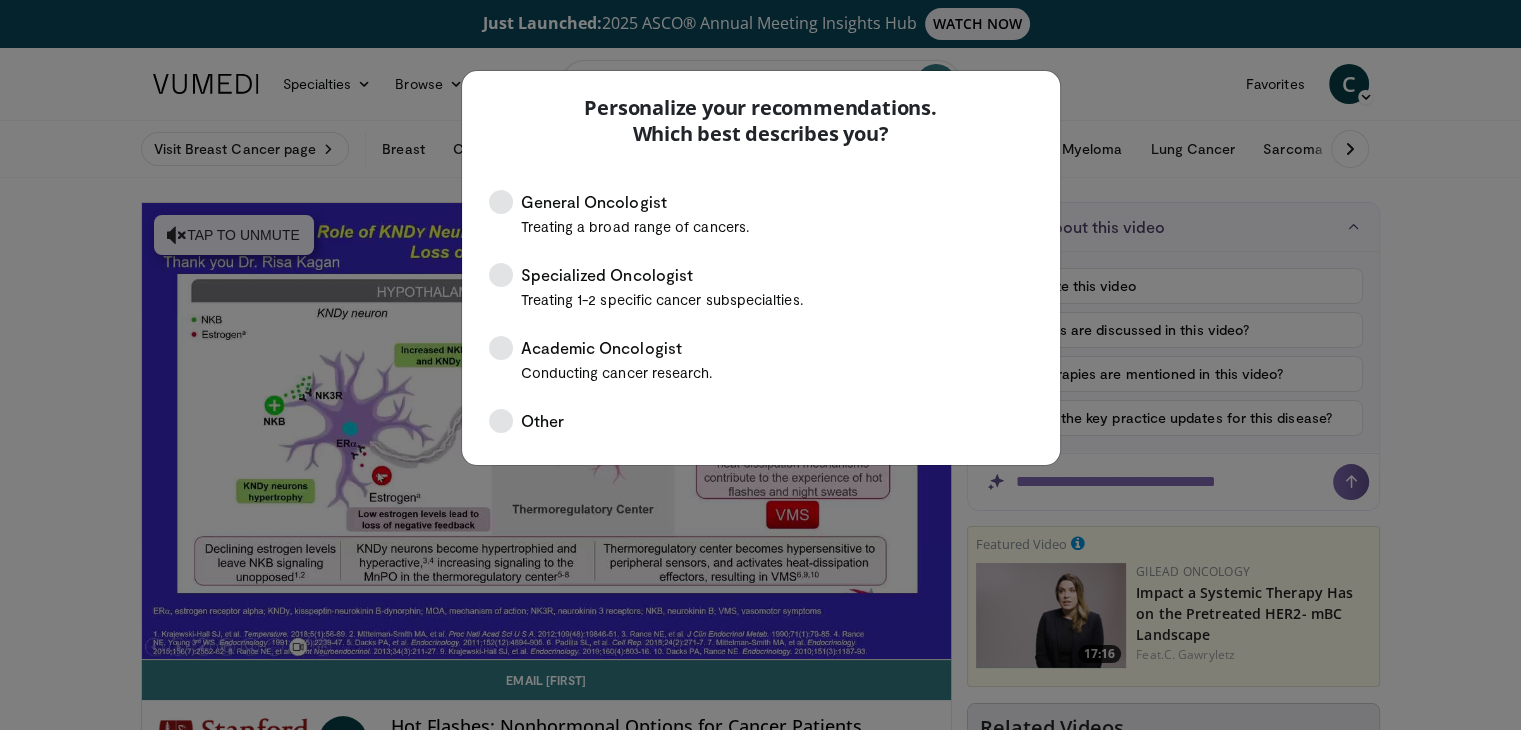 click on "Personalize your recommendations.   Which best describes you?" at bounding box center (761, 117) 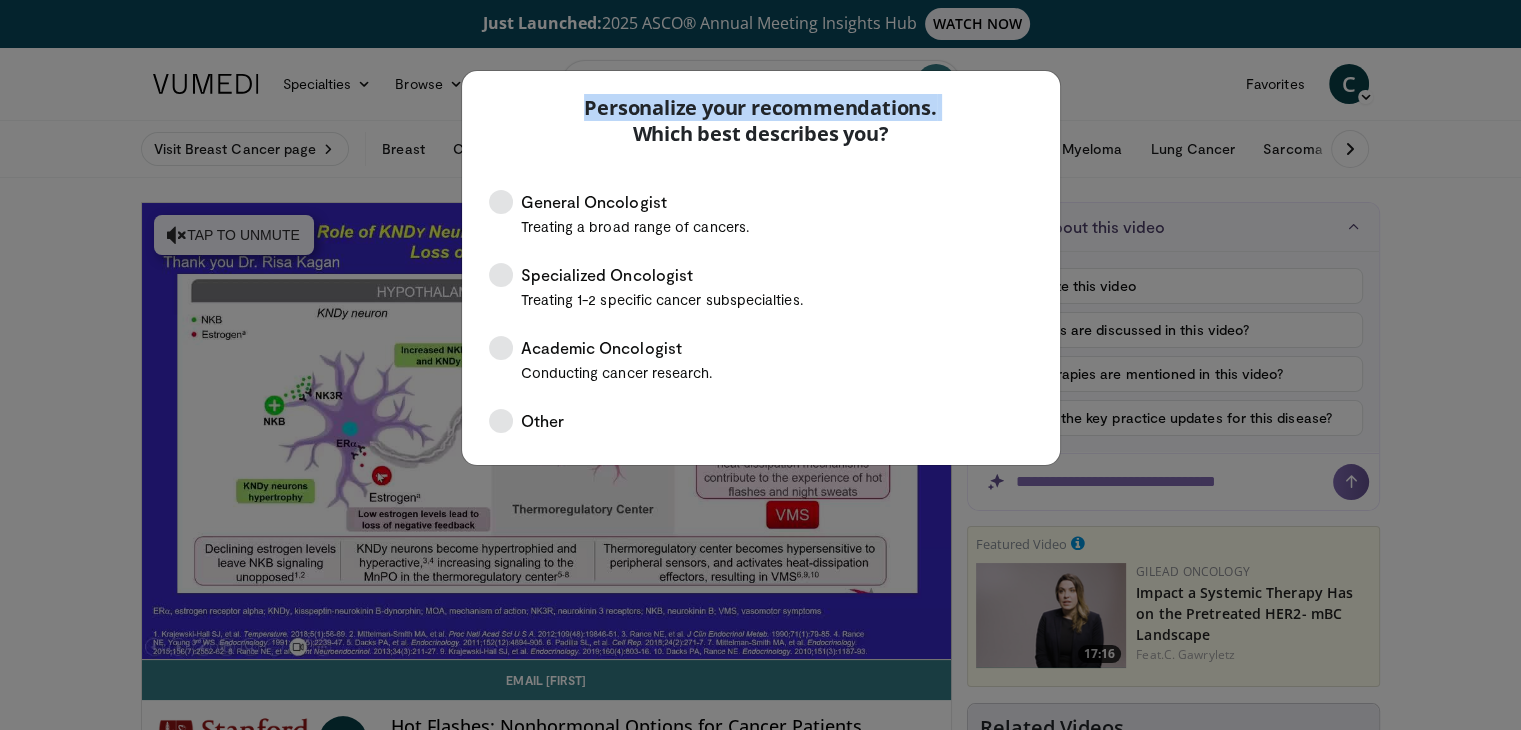 click on "Personalize your recommendations.   Which best describes you?
General Oncologist
Treating a broad range of cancers.
Specialized Oncologist
Treating 1-2 specific cancer subspecialties." at bounding box center (760, 365) 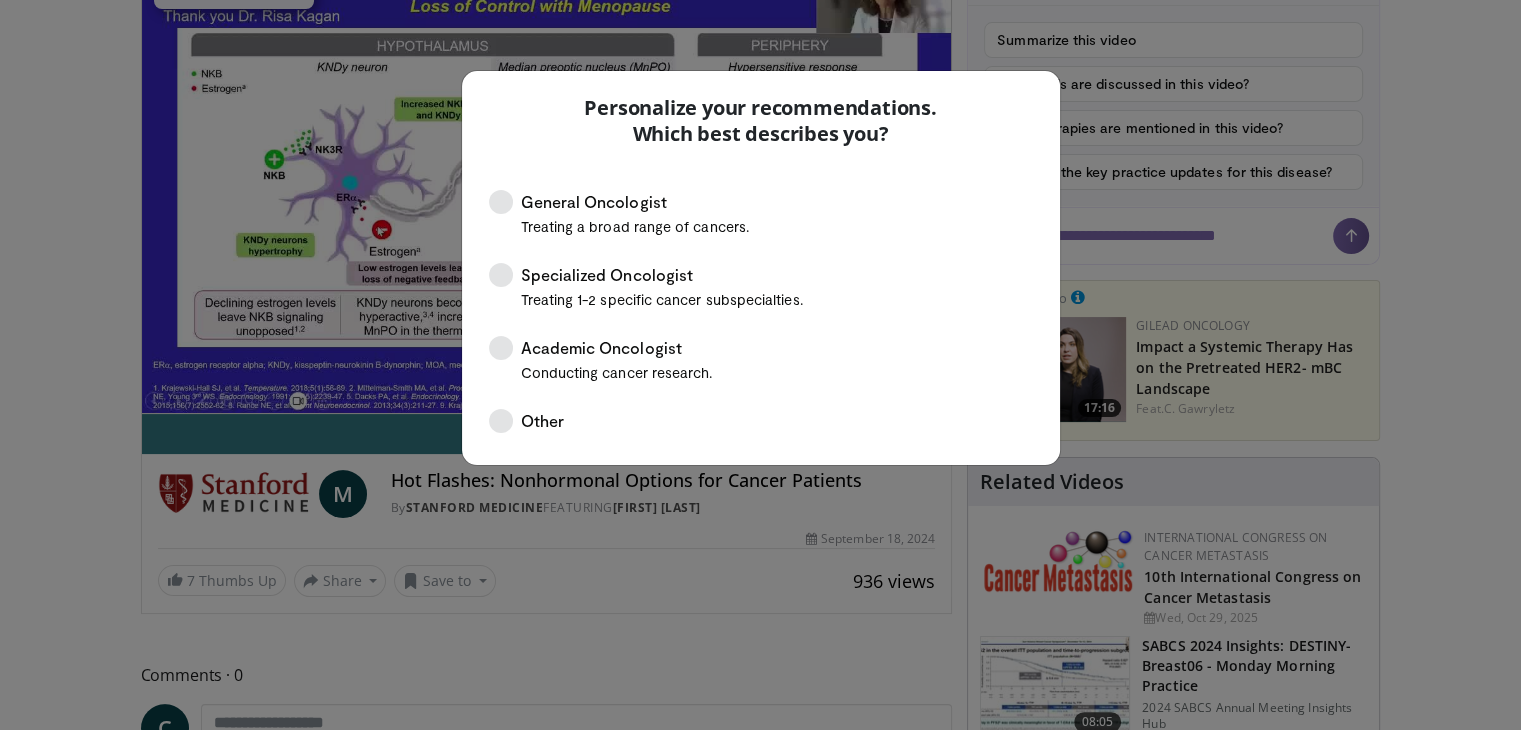 scroll, scrollTop: 300, scrollLeft: 0, axis: vertical 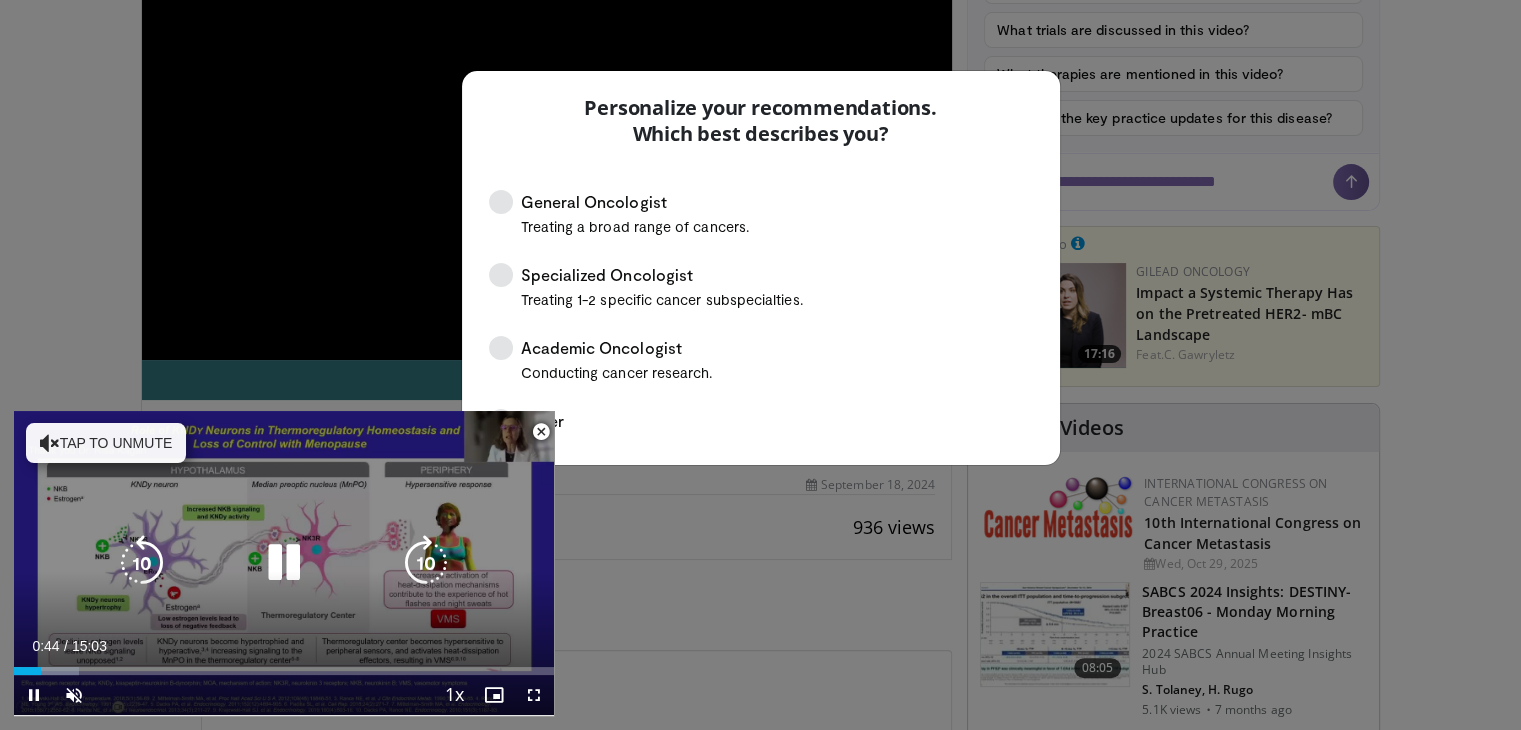 click at bounding box center [50, 443] 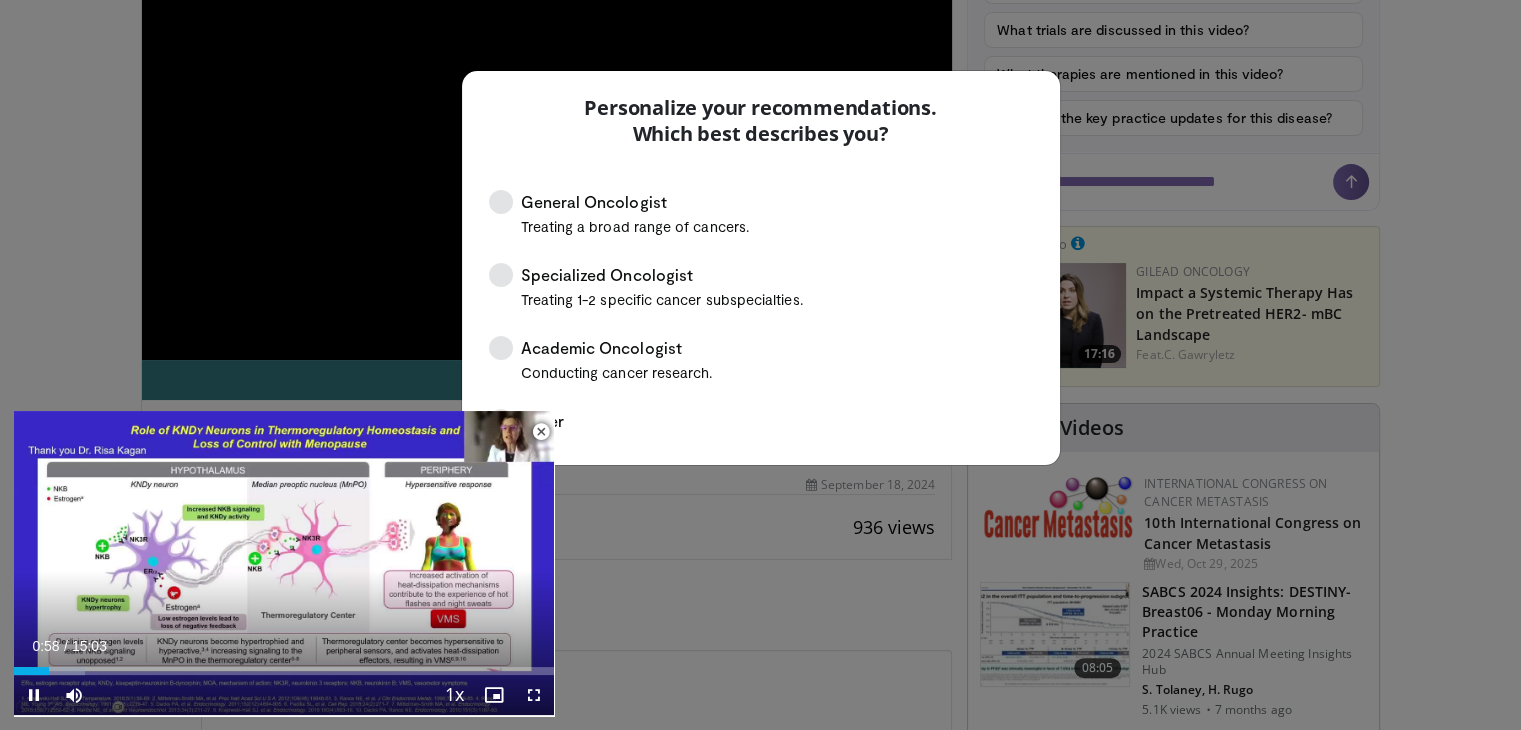 click at bounding box center (541, 432) 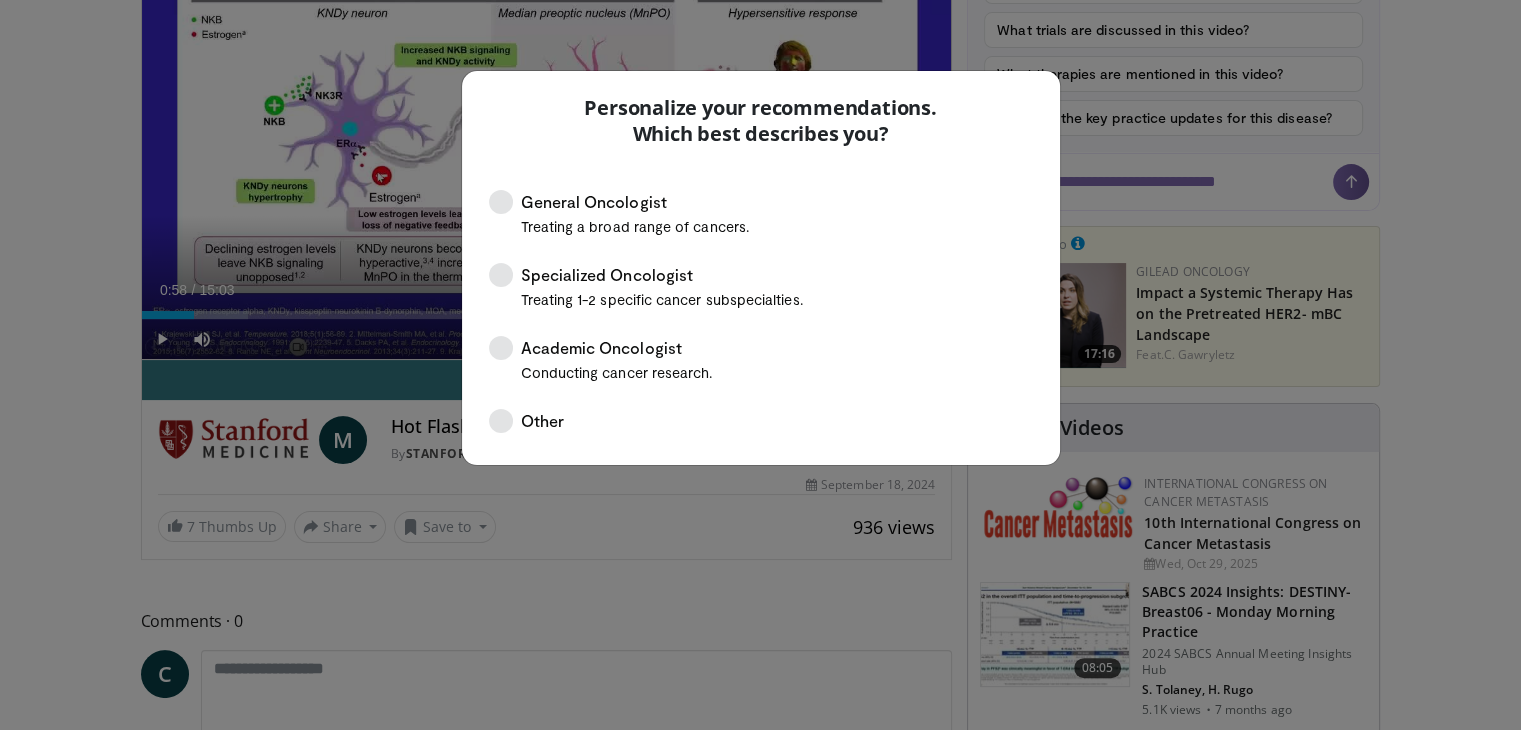 click on "Personalize your recommendations.   Which best describes you?
General Oncologist
Treating a broad range of cancers.
Specialized Oncologist
Treating 1-2 specific cancer subspecialties." at bounding box center (760, 365) 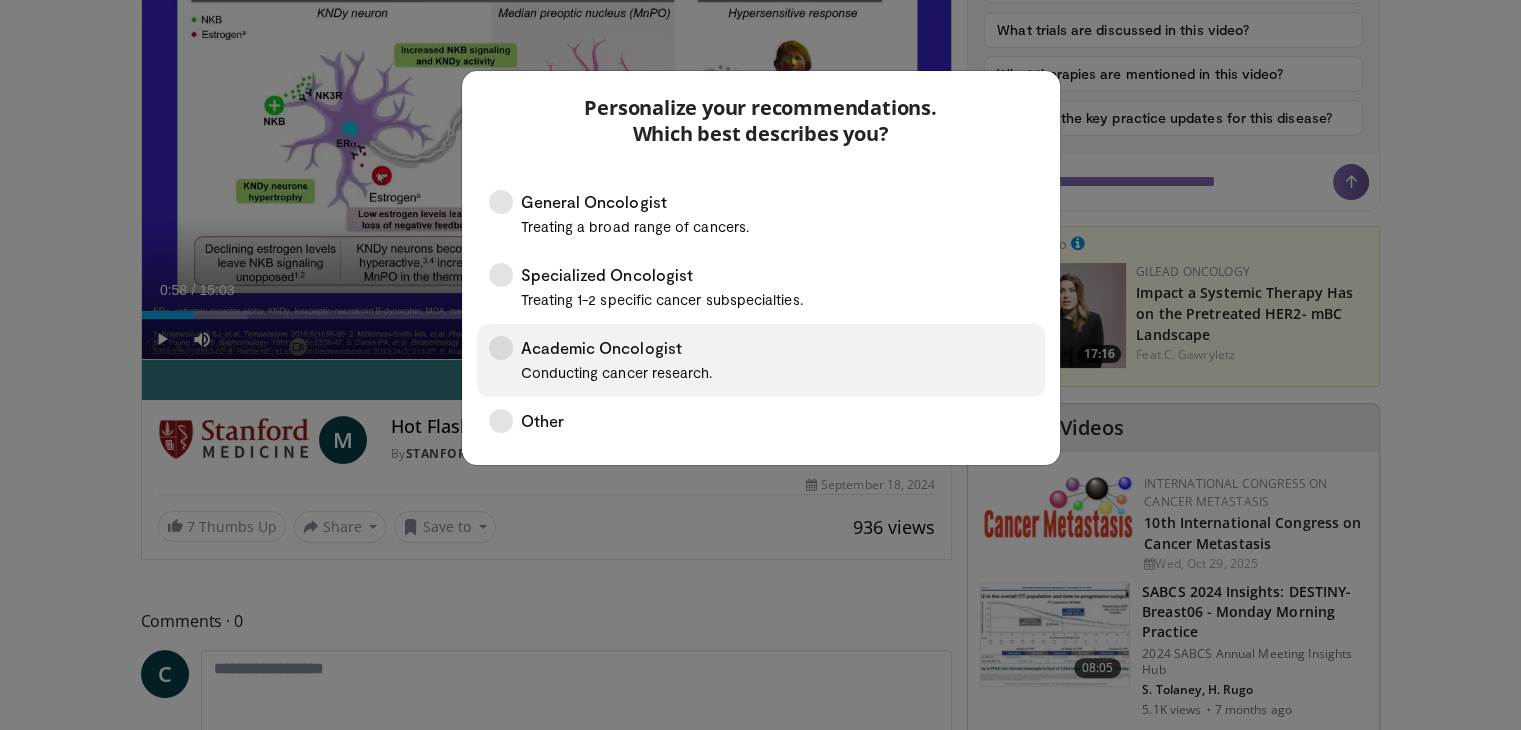 click on "Academic Oncologist
Conducting cancer research." at bounding box center (761, 360) 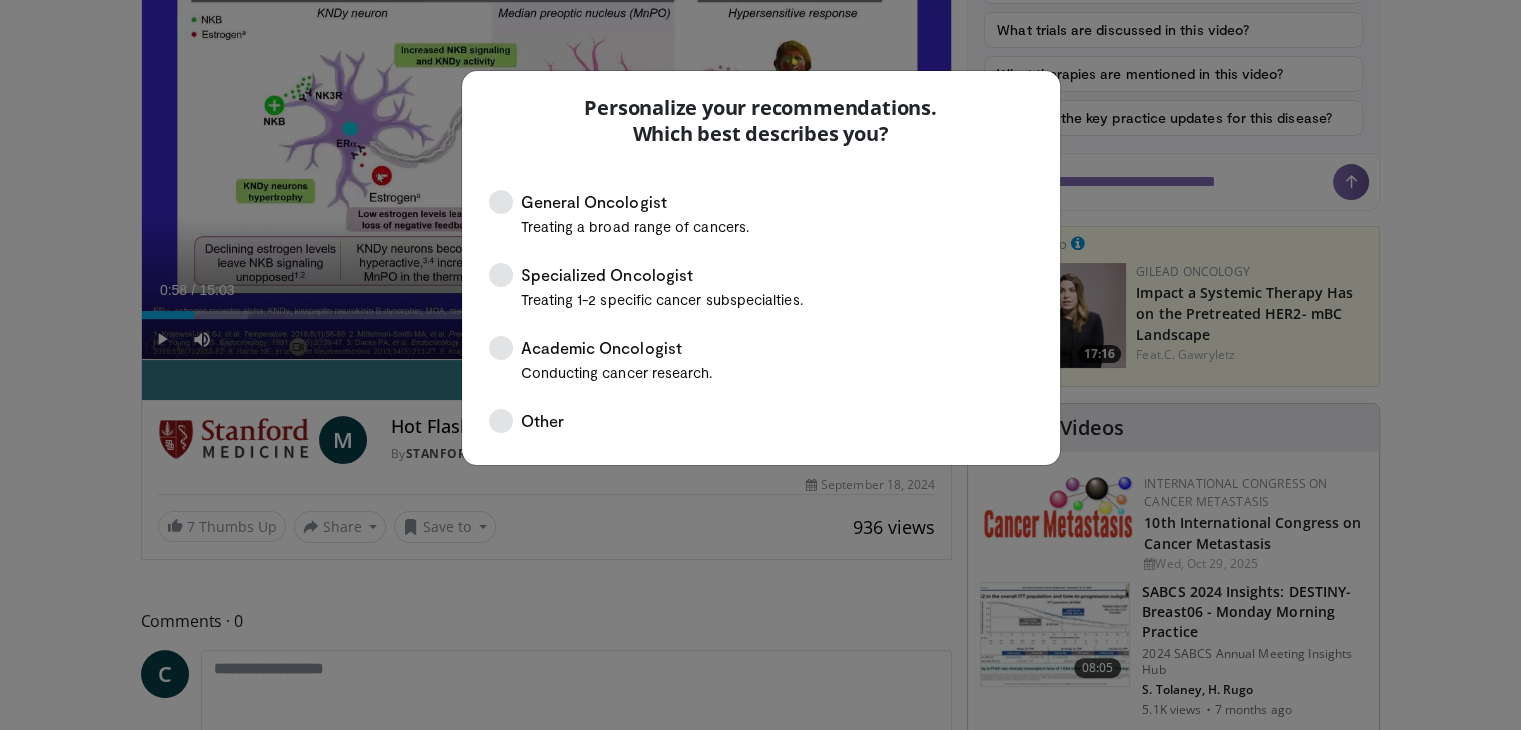 click on "Personalize your recommendations.   Which best describes you?
General Oncologist
Treating a broad range of cancers.
Specialized Oncologist
Treating 1-2 specific cancer subspecialties." at bounding box center [760, 365] 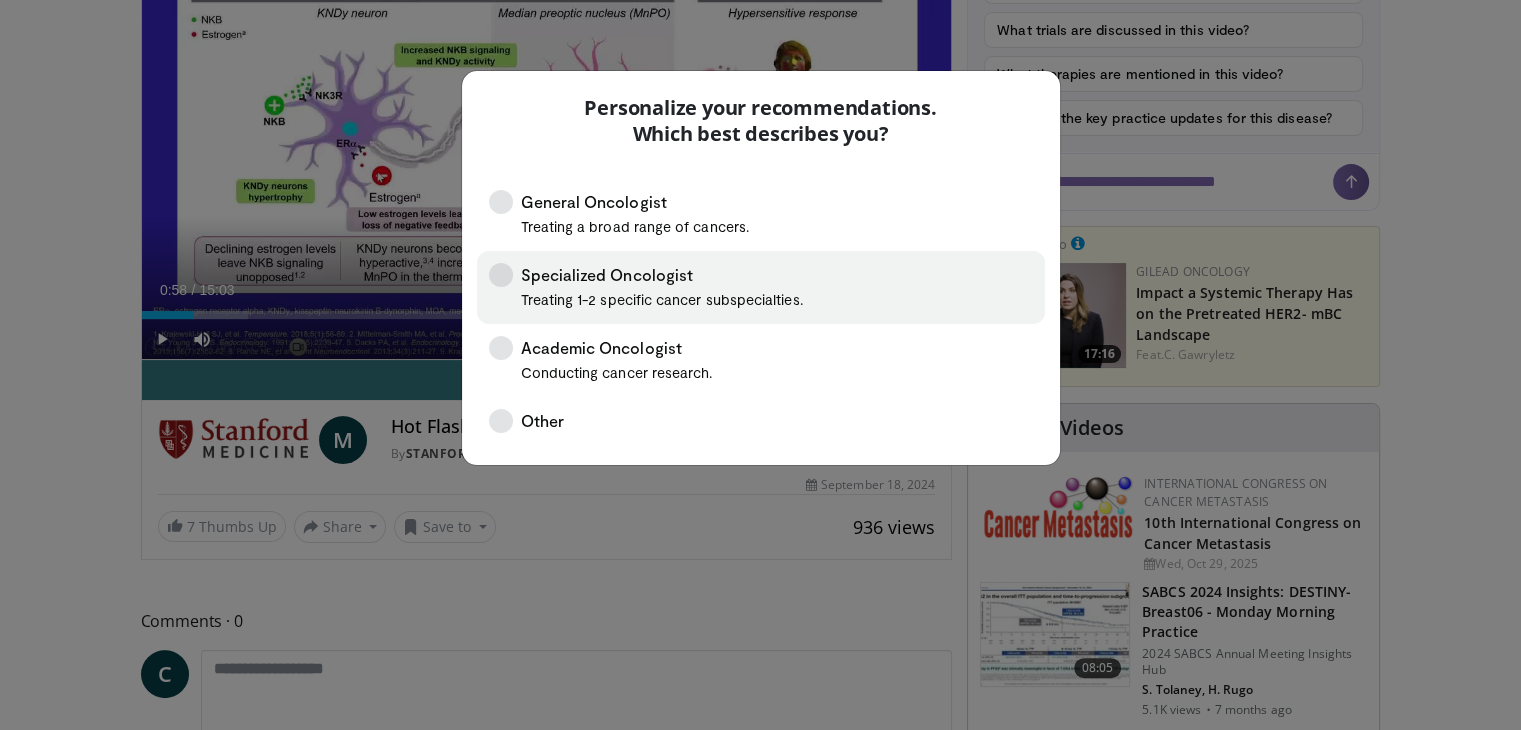 drag, startPoint x: 620, startPoint y: 177, endPoint x: 794, endPoint y: 261, distance: 193.2149 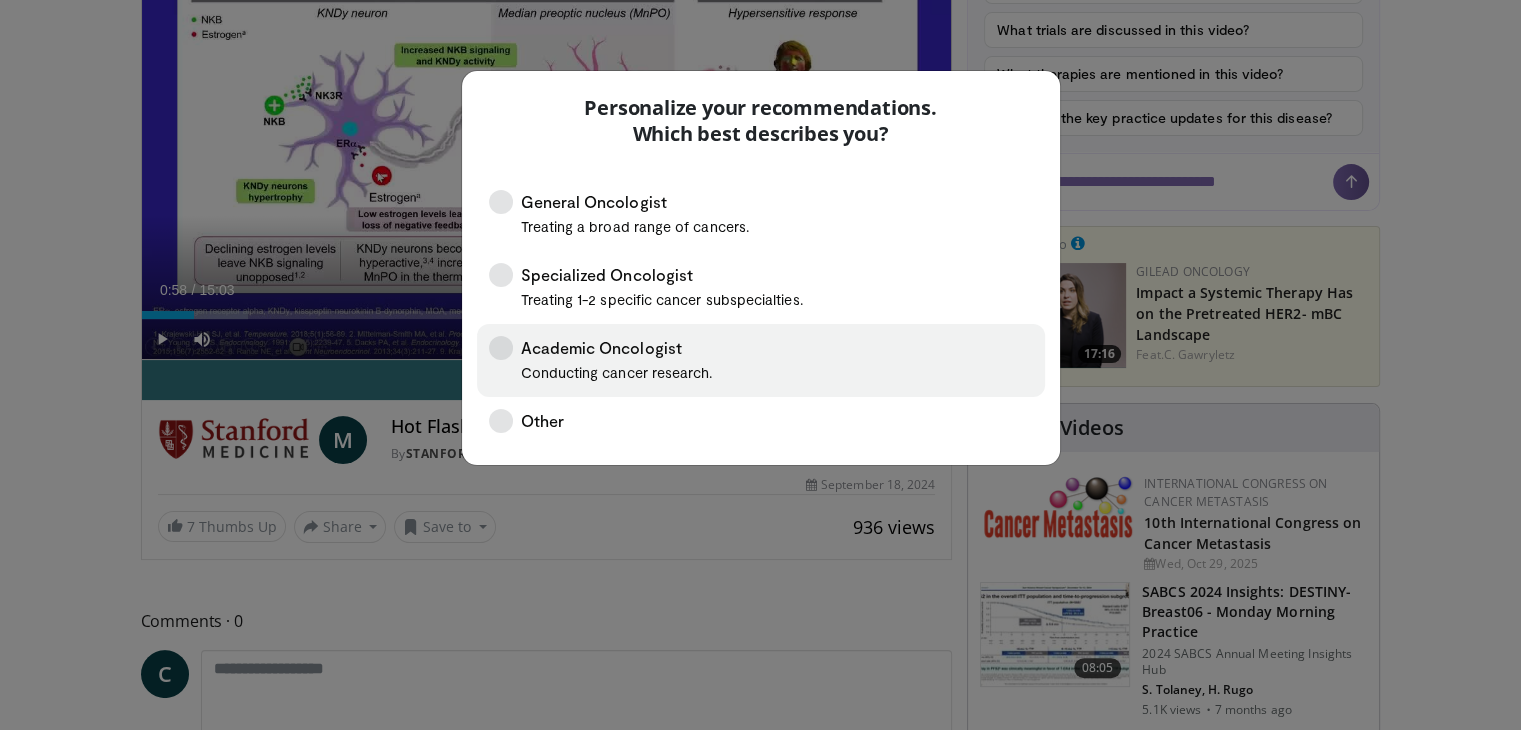 click at bounding box center (501, 348) 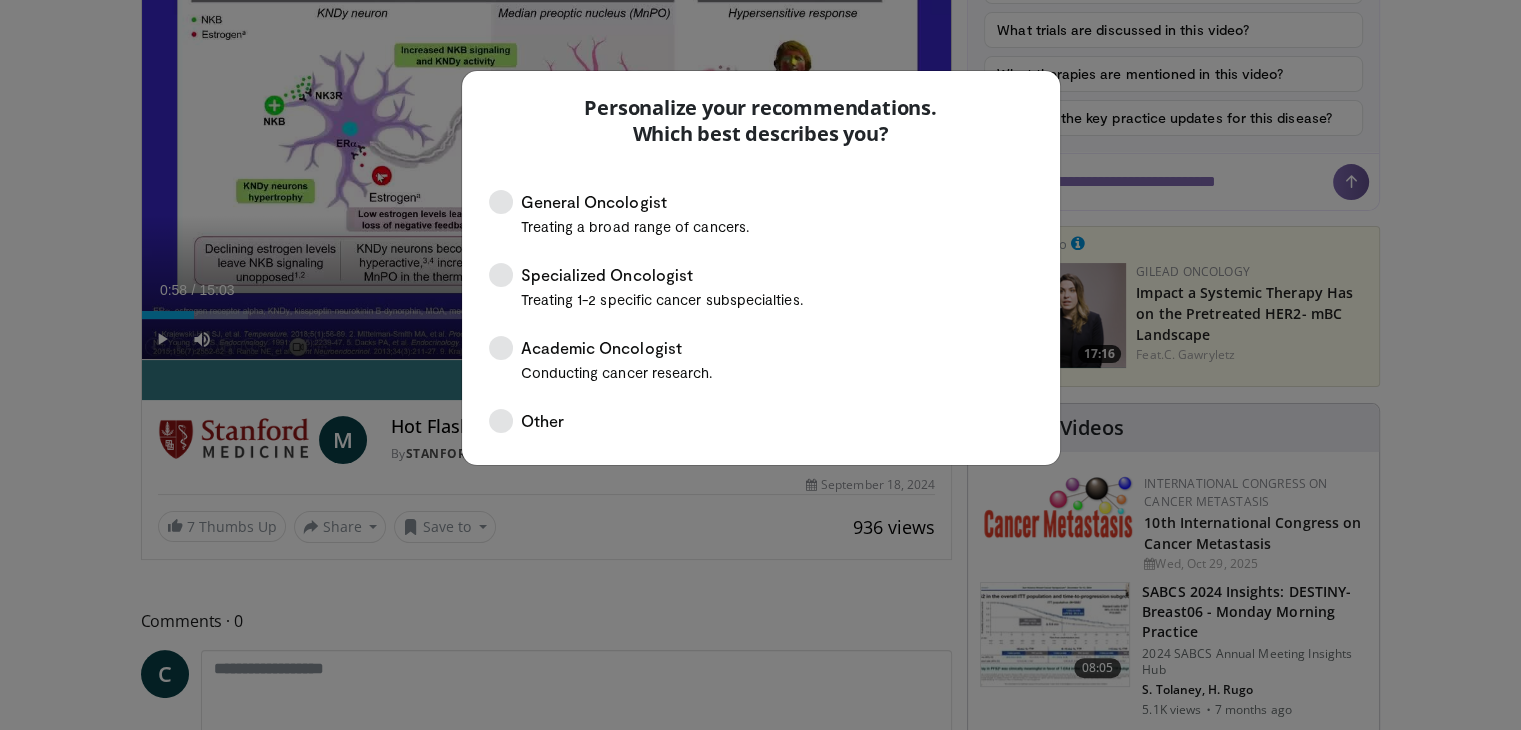click on "Personalize your recommendations.   Which best describes you?
General Oncologist
Treating a broad range of cancers.
Specialized Oncologist
Treating 1-2 specific cancer subspecialties." at bounding box center [760, 365] 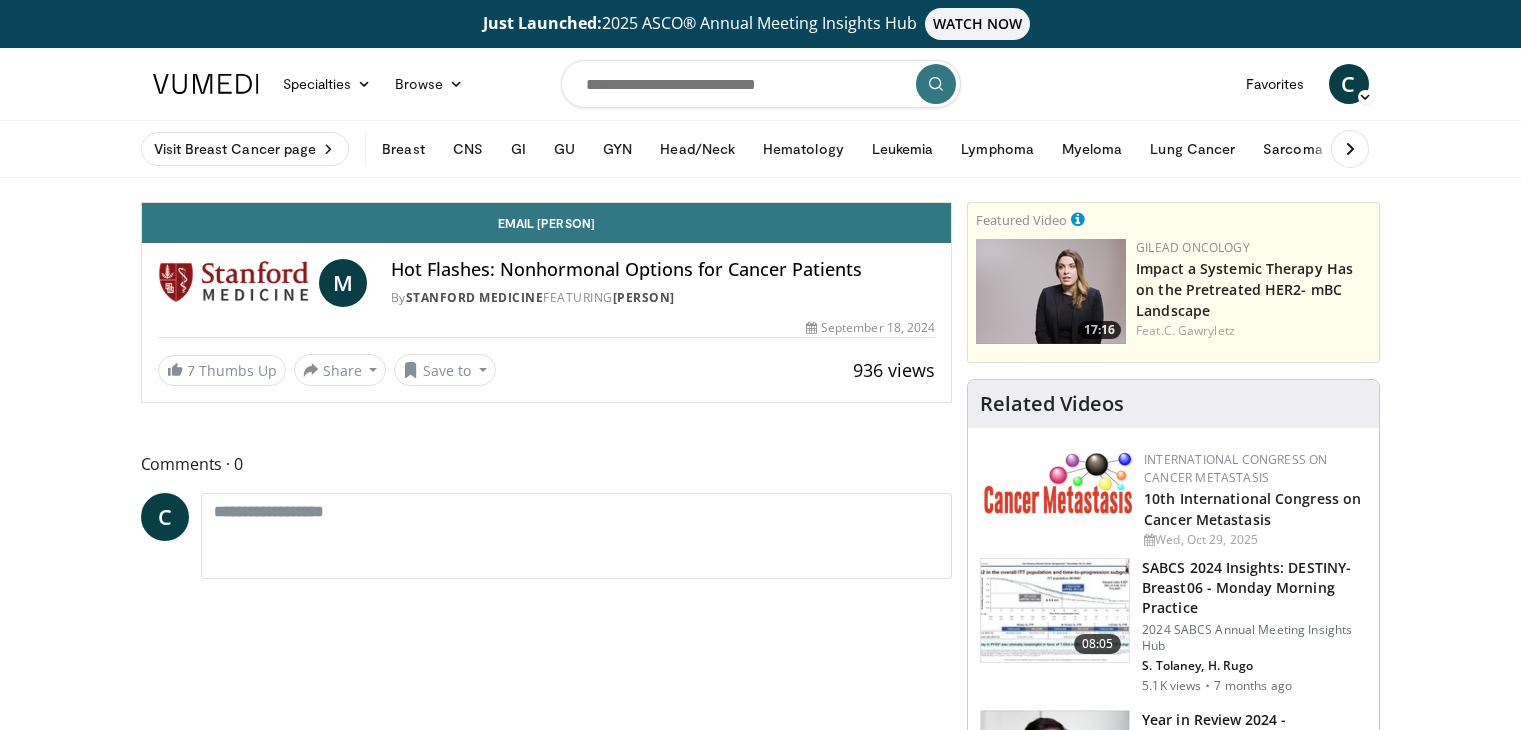 scroll, scrollTop: 0, scrollLeft: 0, axis: both 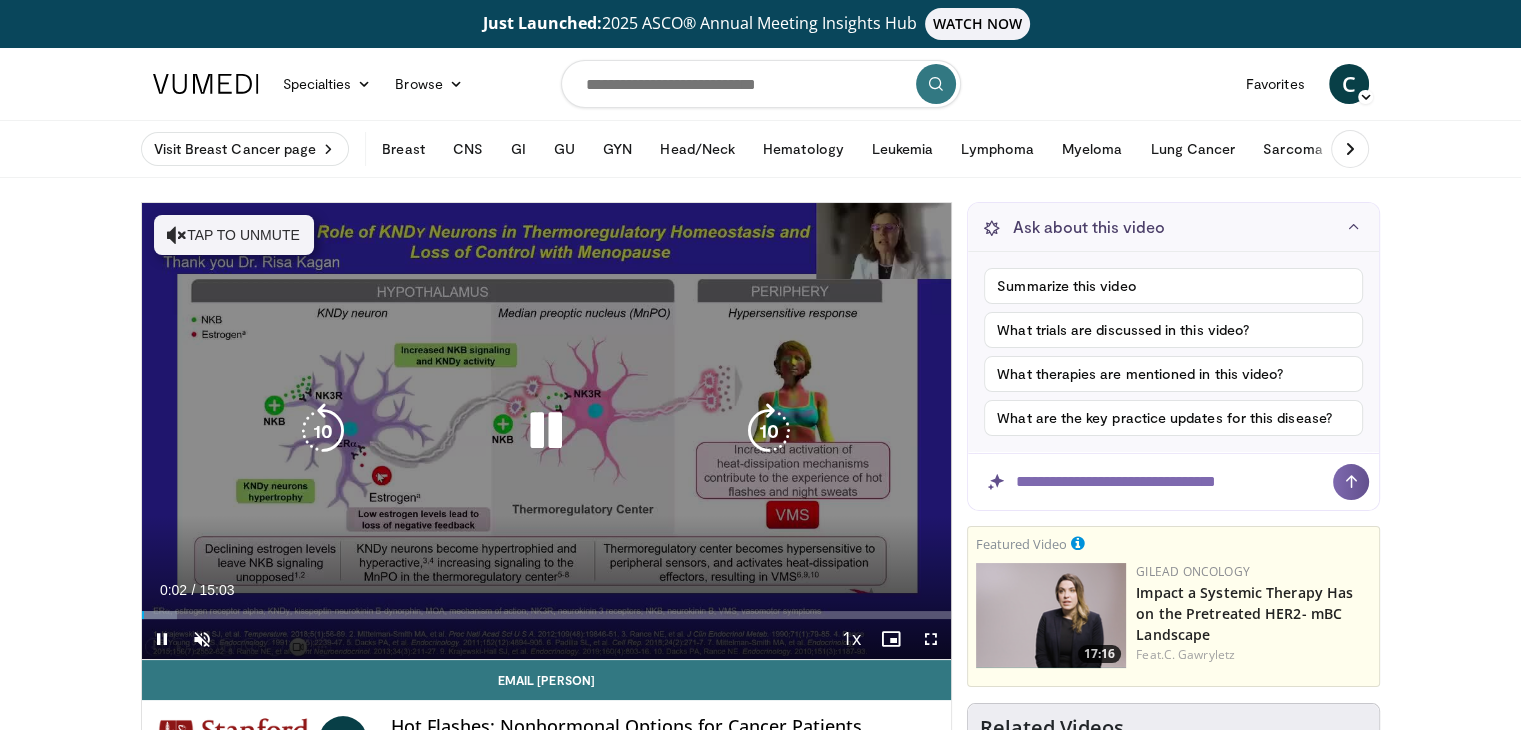 click on "Tap to unmute" at bounding box center (234, 235) 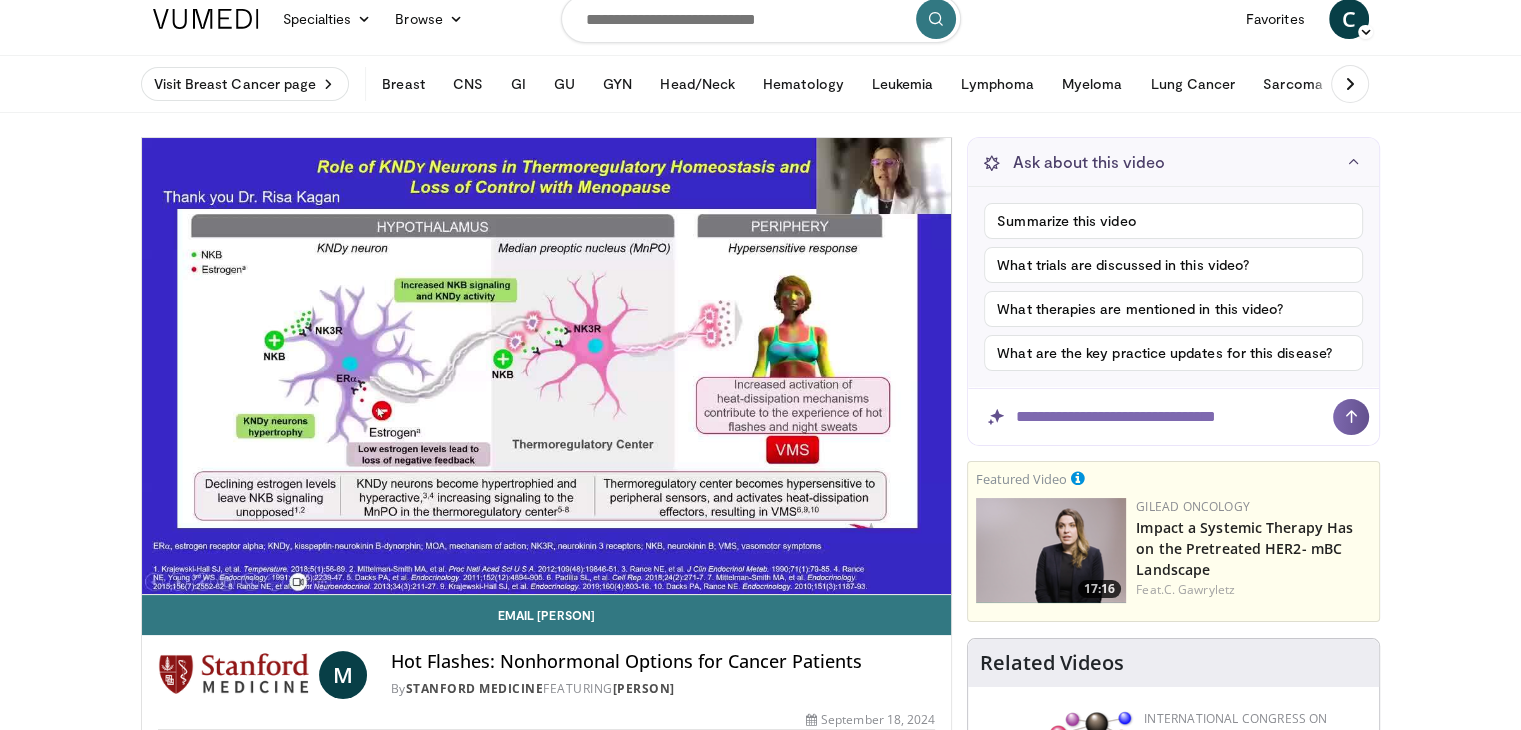 scroll, scrollTop: 100, scrollLeft: 0, axis: vertical 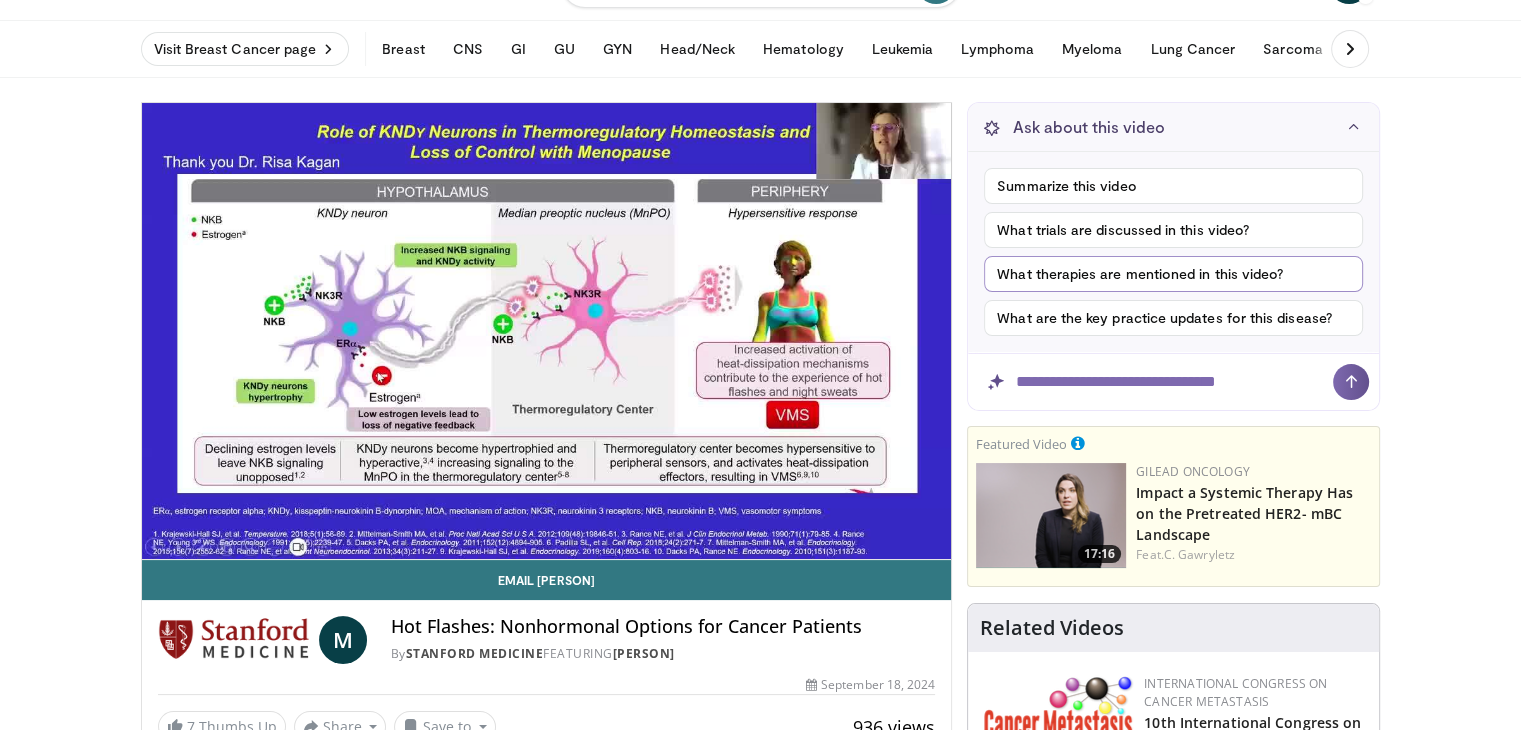 click on "What therapies are mentioned in this video?" at bounding box center [1173, 274] 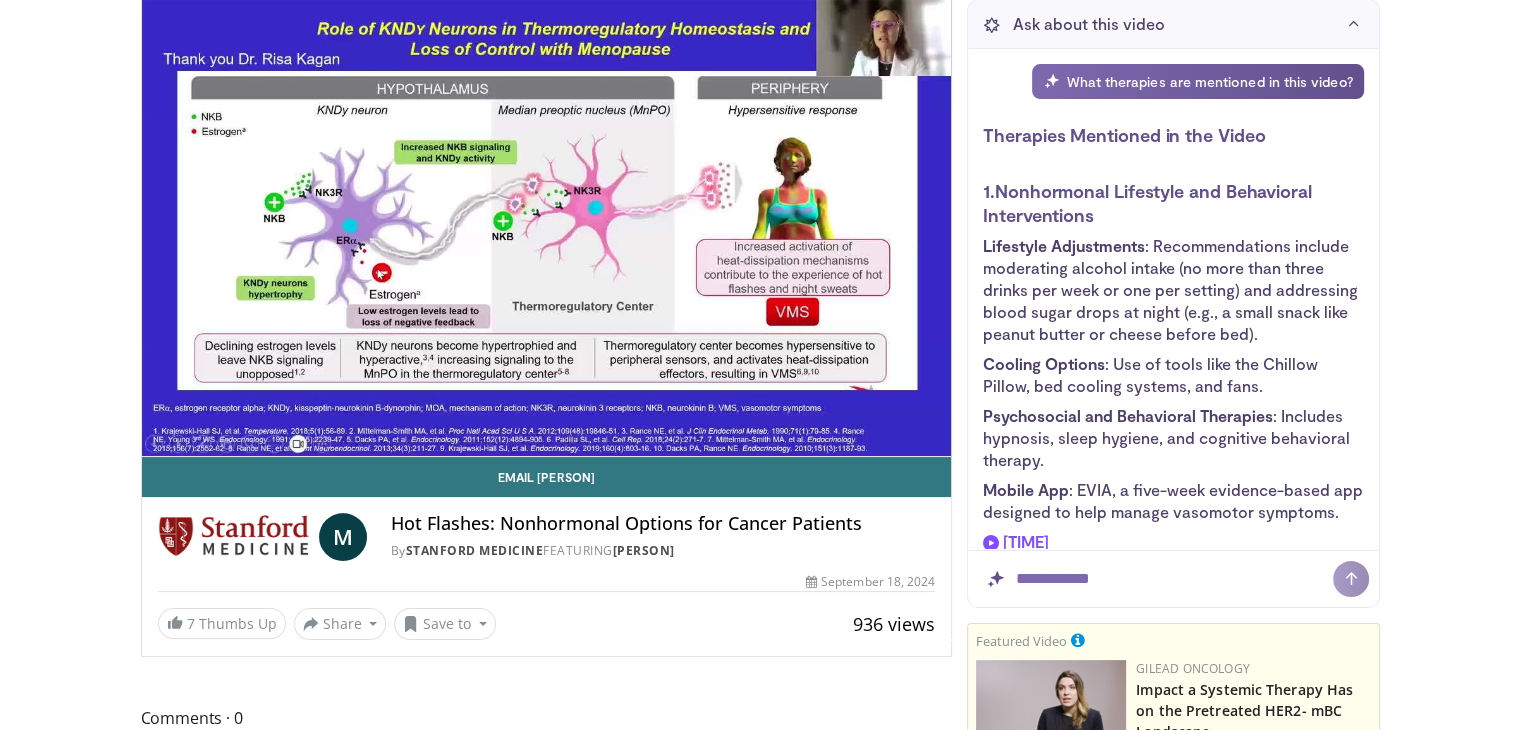 scroll, scrollTop: 237, scrollLeft: 0, axis: vertical 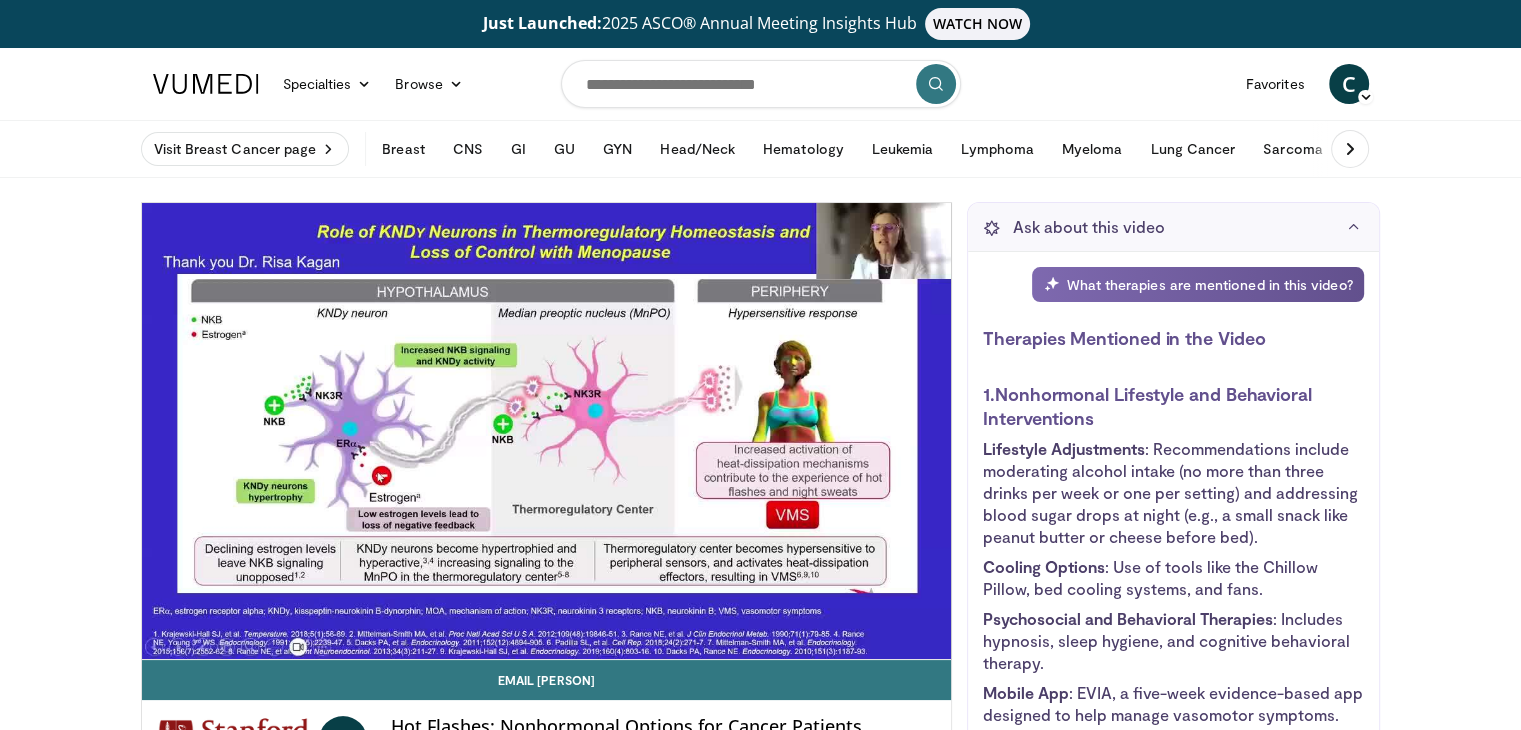 click on "Ask about this video" at bounding box center [1074, 227] 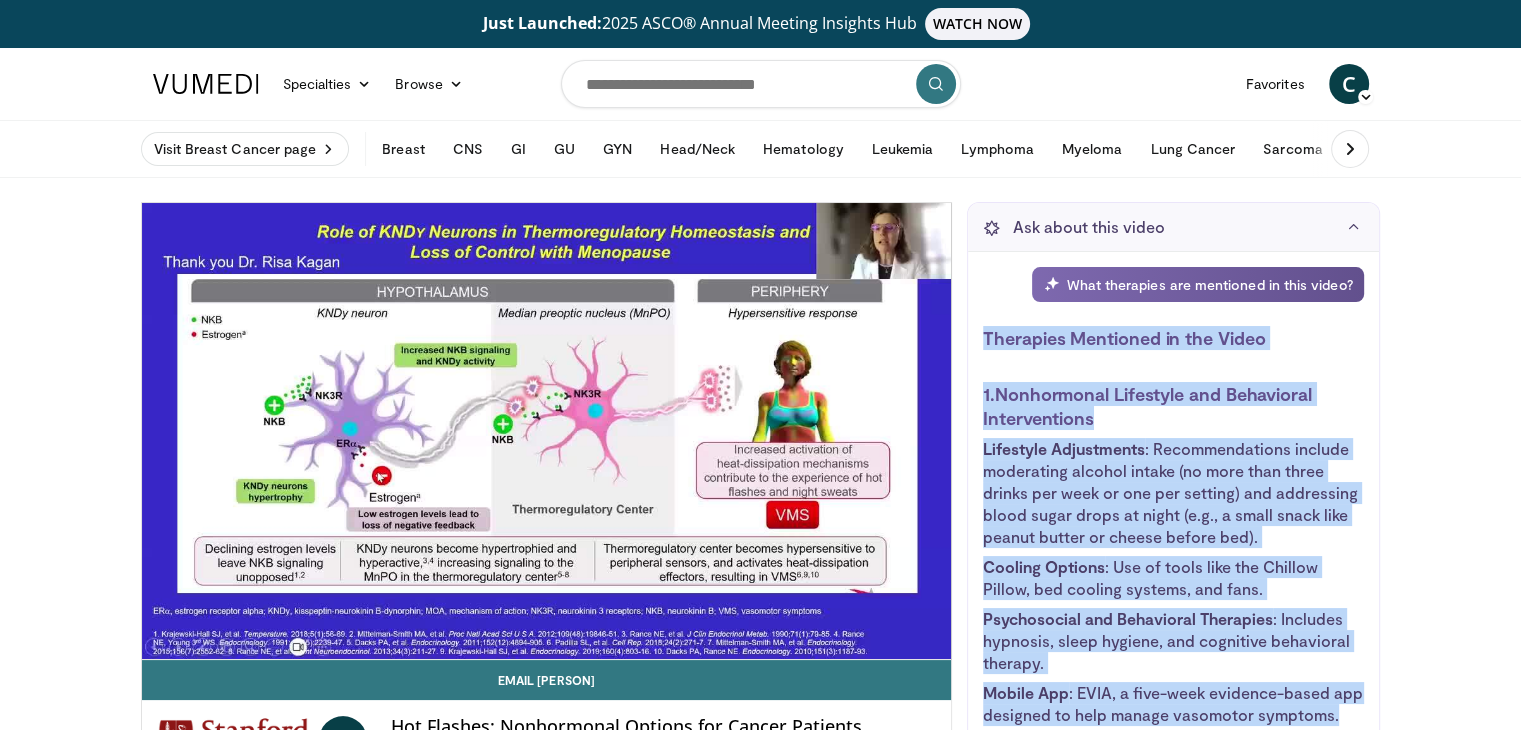 scroll, scrollTop: 21, scrollLeft: 0, axis: vertical 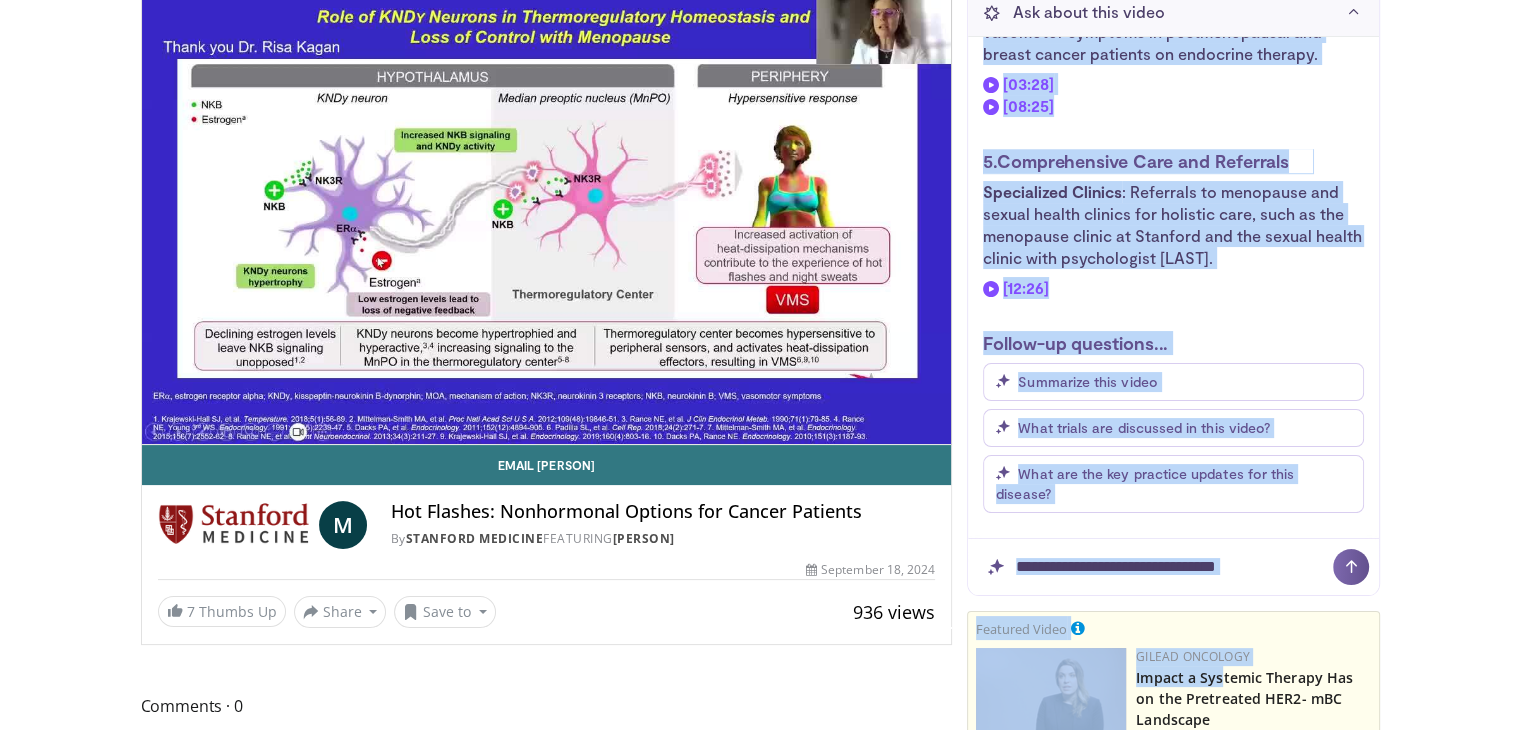 drag, startPoint x: 983, startPoint y: 332, endPoint x: 1214, endPoint y: 263, distance: 241.08505 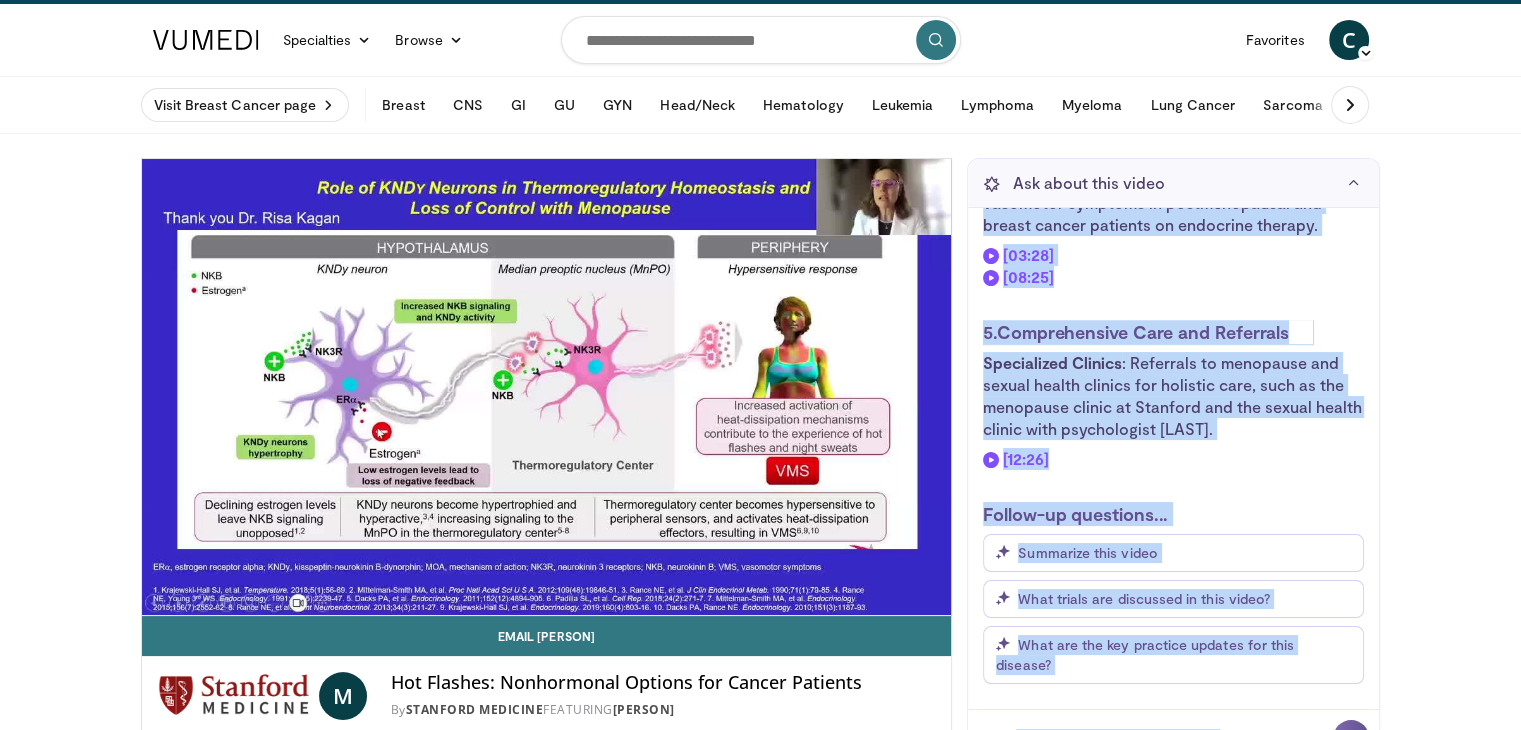scroll, scrollTop: 0, scrollLeft: 0, axis: both 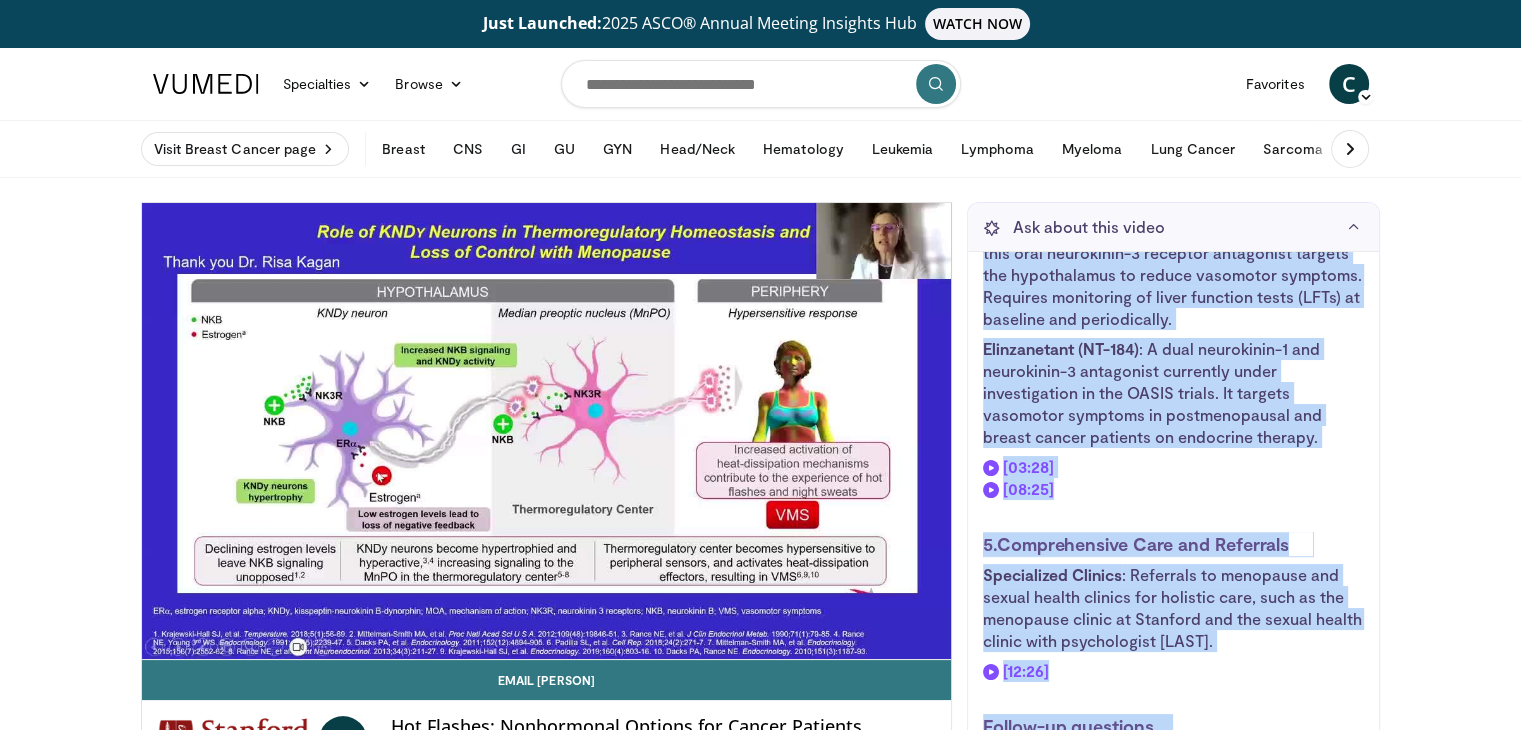 copy on "Therapies Mentioned in the Video
1.  Nonhormonal Lifestyle and Behavioral Interventions
Lifestyle Adjustments : Recommendations include moderating alcohol intake (no more than three drinks per week or one per setting) and addressing blood sugar drops at night (e.g., a small snack like peanut butter or cheese before bed).
Cooling Options : Use of tools like the Chillow Pillow, bed cooling systems, and fans.
Psychosocial and Behavioral Therapies : Includes hypnosis, sleep hygiene, and cognitive behavioral therapy.
Mobile App : EVIA, a five-week evidence-based app designed to help manage vasomotor symptoms.
[00:34]
2.  Over-the-Counter Supplements
Bonafide Products : Includes supplements like Revaree for vaginal dryness and others targeting menopause-related symptoms. These are not FDA-validated but have anecdotal support for reducing vasomotor symptoms after two months of use.
[00:34]
3.  Pharmacologic Interventions
Effexor (Venlafaxine) : A commonly used antidepressant that can..." 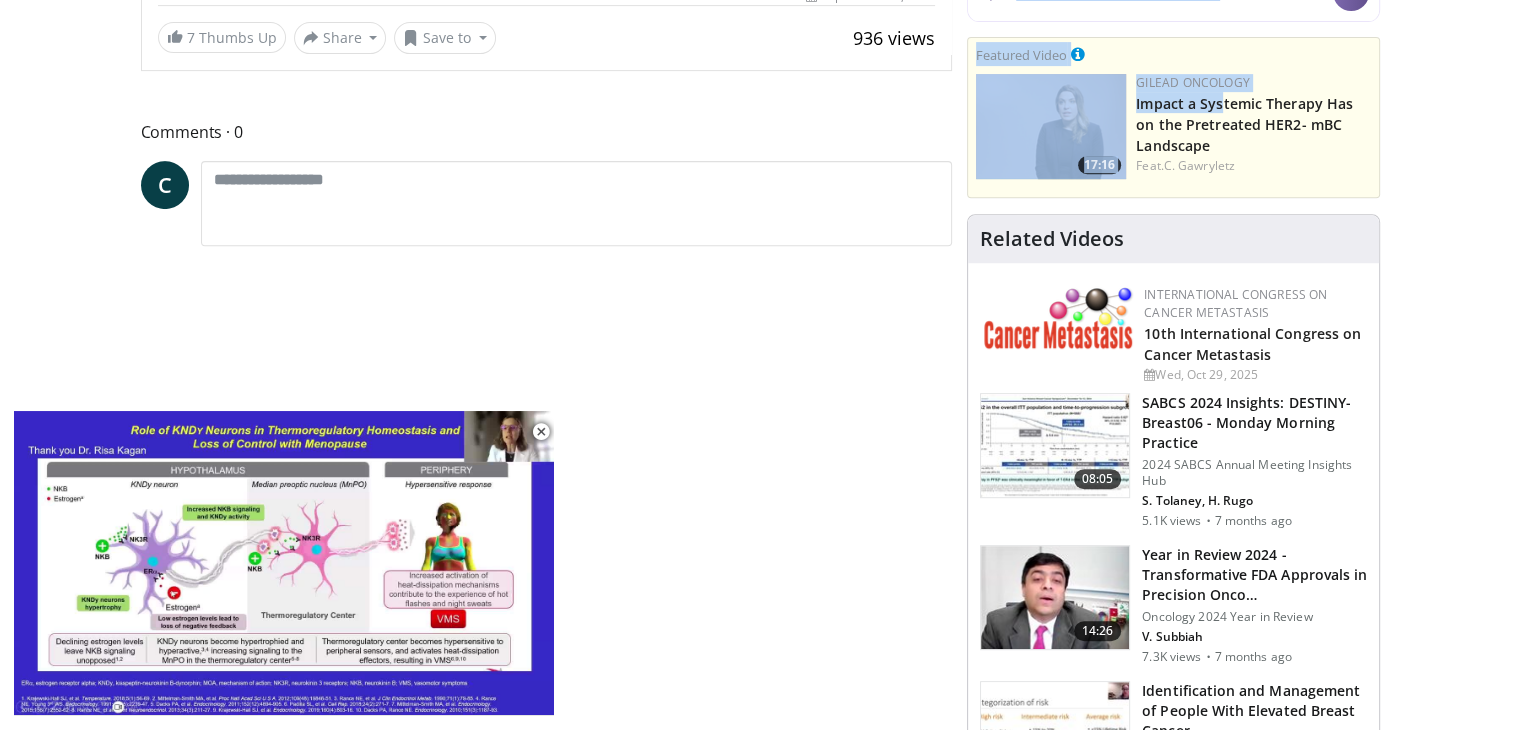scroll, scrollTop: 491, scrollLeft: 0, axis: vertical 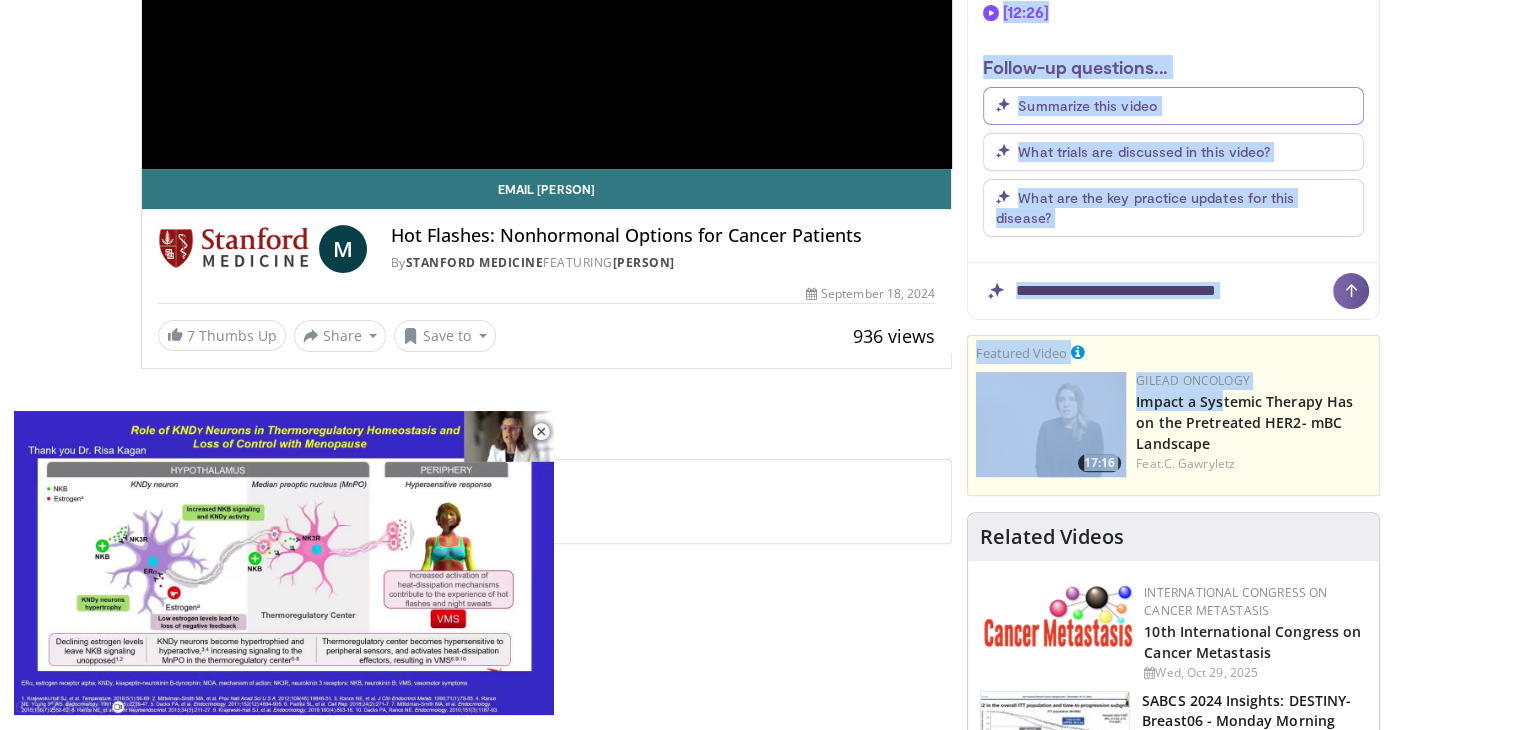 click on "Summarize this video" at bounding box center [1087, 105] 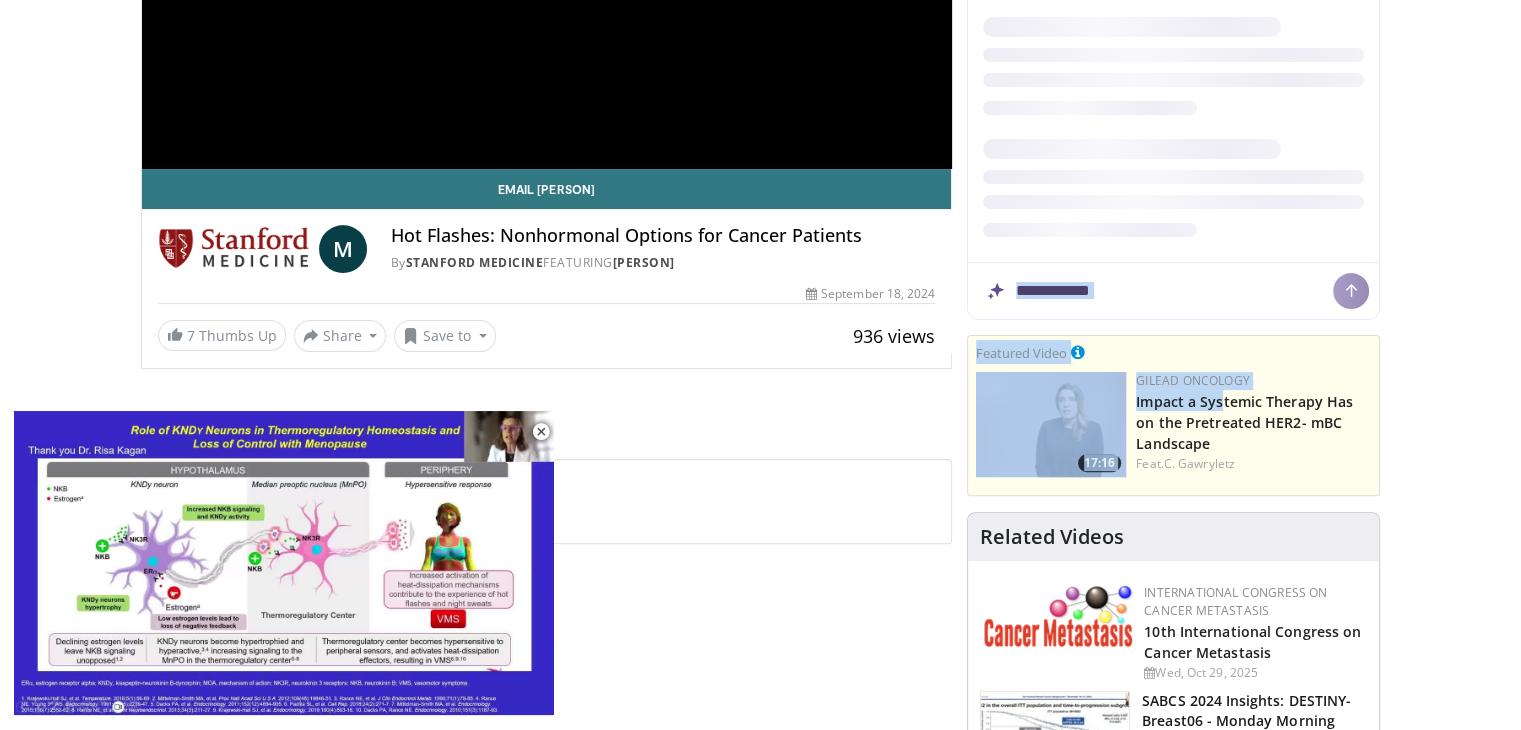 scroll, scrollTop: 1893, scrollLeft: 0, axis: vertical 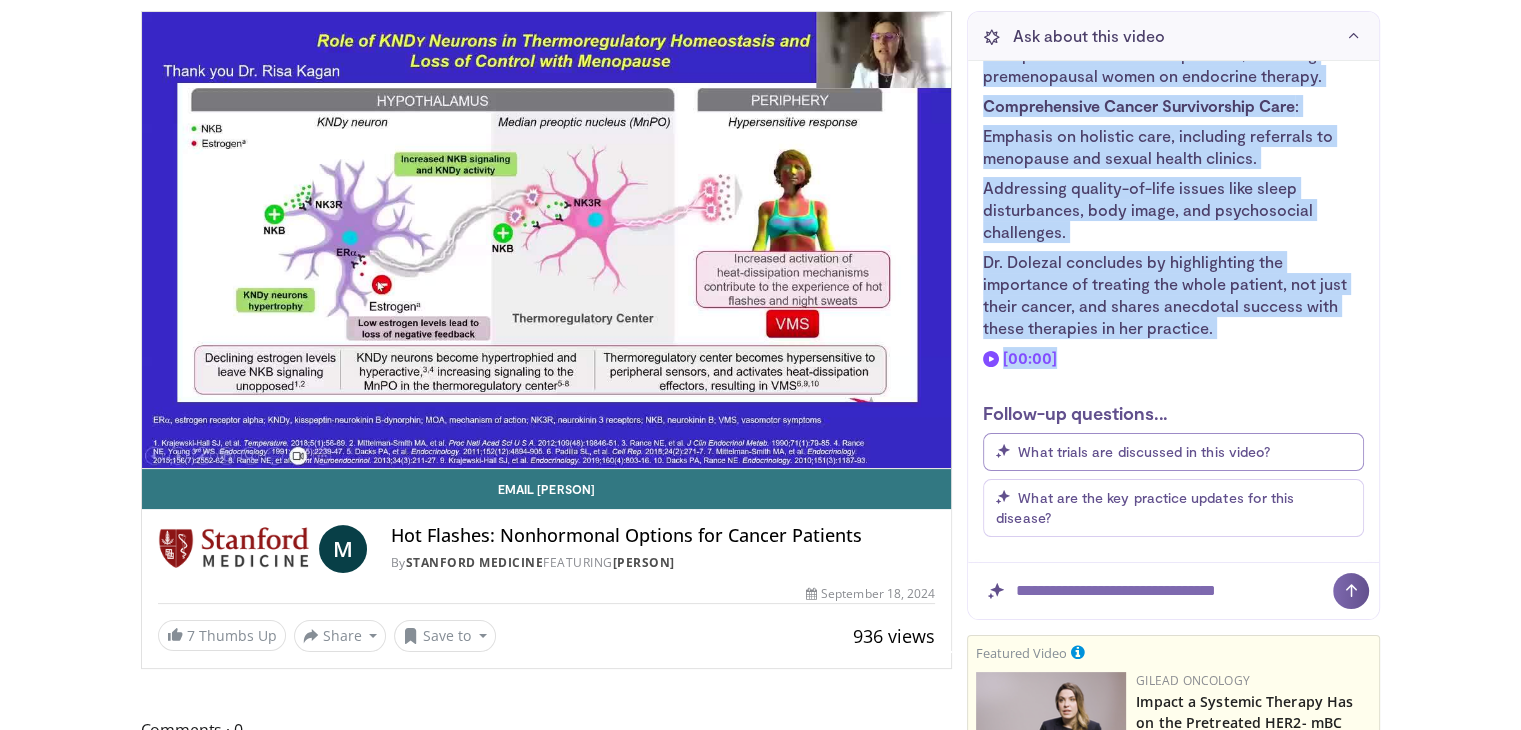 click on "What trials are discussed in this video?" at bounding box center (1144, 451) 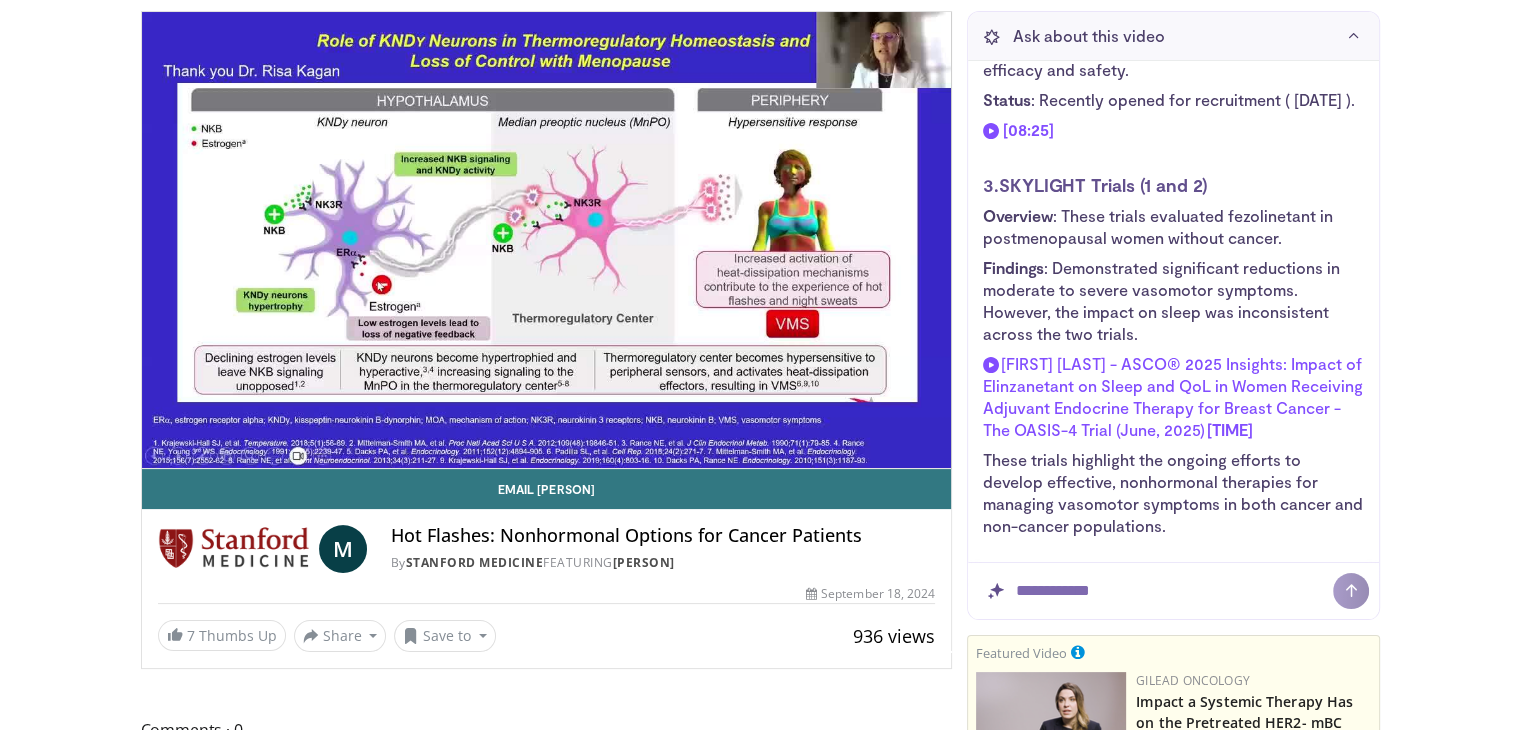 scroll, scrollTop: 4908, scrollLeft: 0, axis: vertical 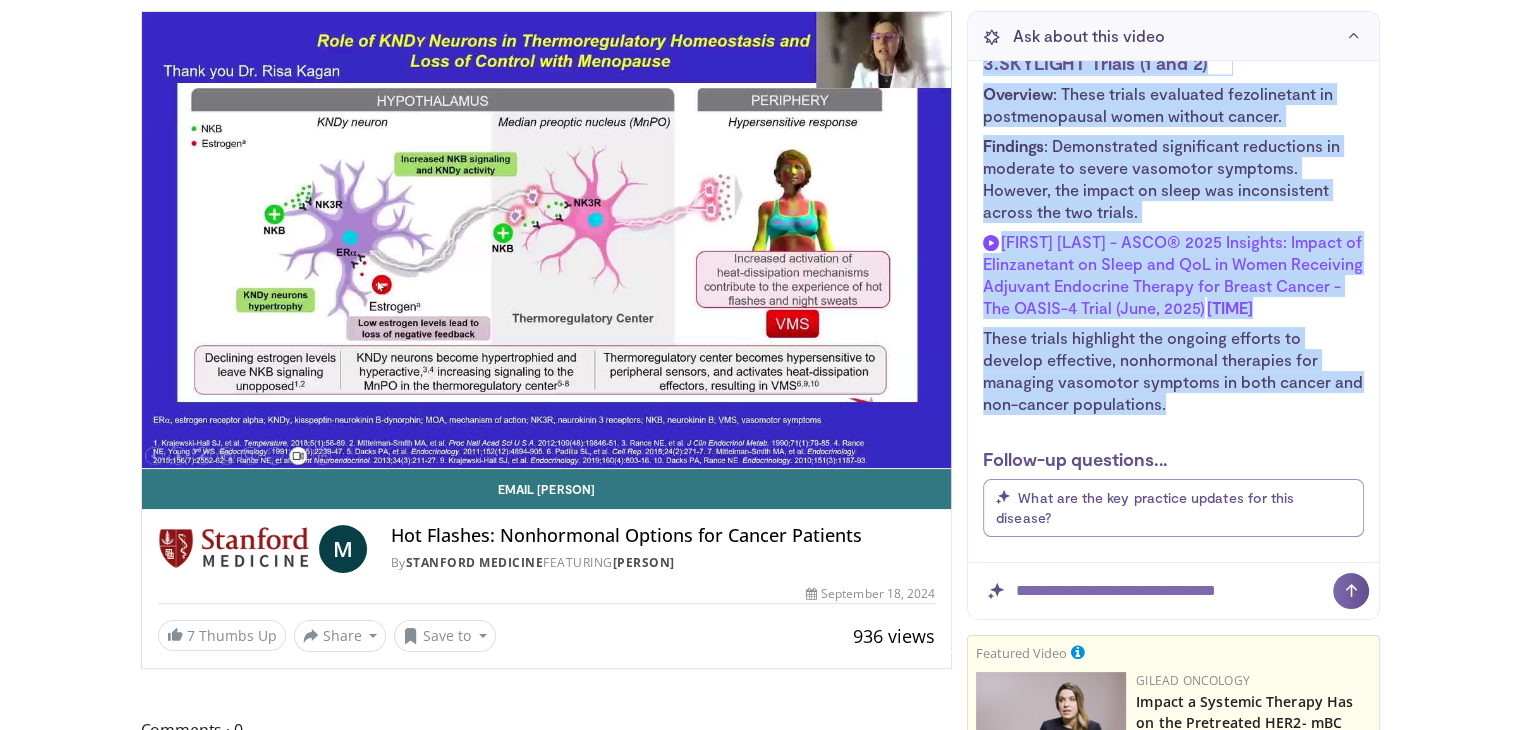 click on "What are the key practice updates for this disease?" at bounding box center (1145, 507) 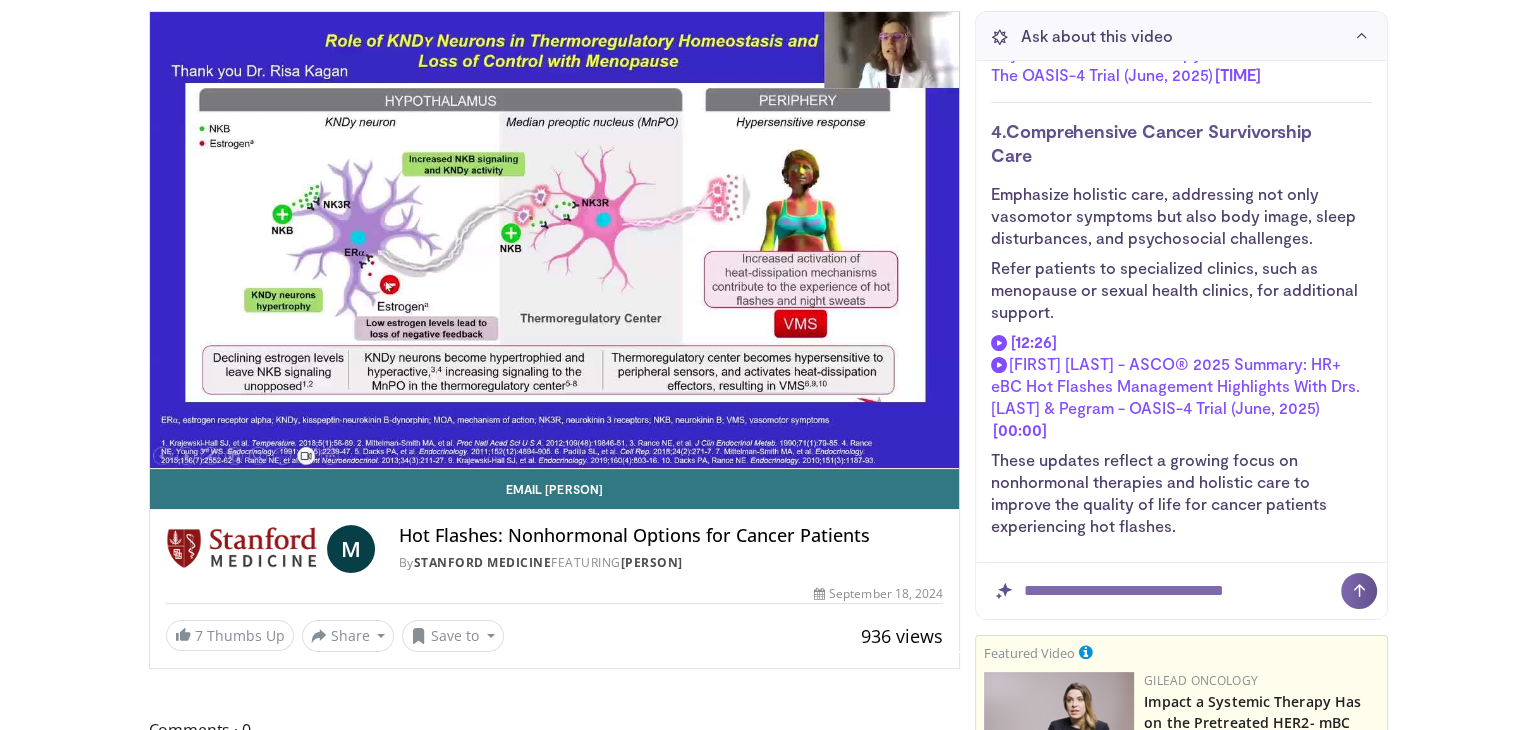 scroll, scrollTop: 7316, scrollLeft: 0, axis: vertical 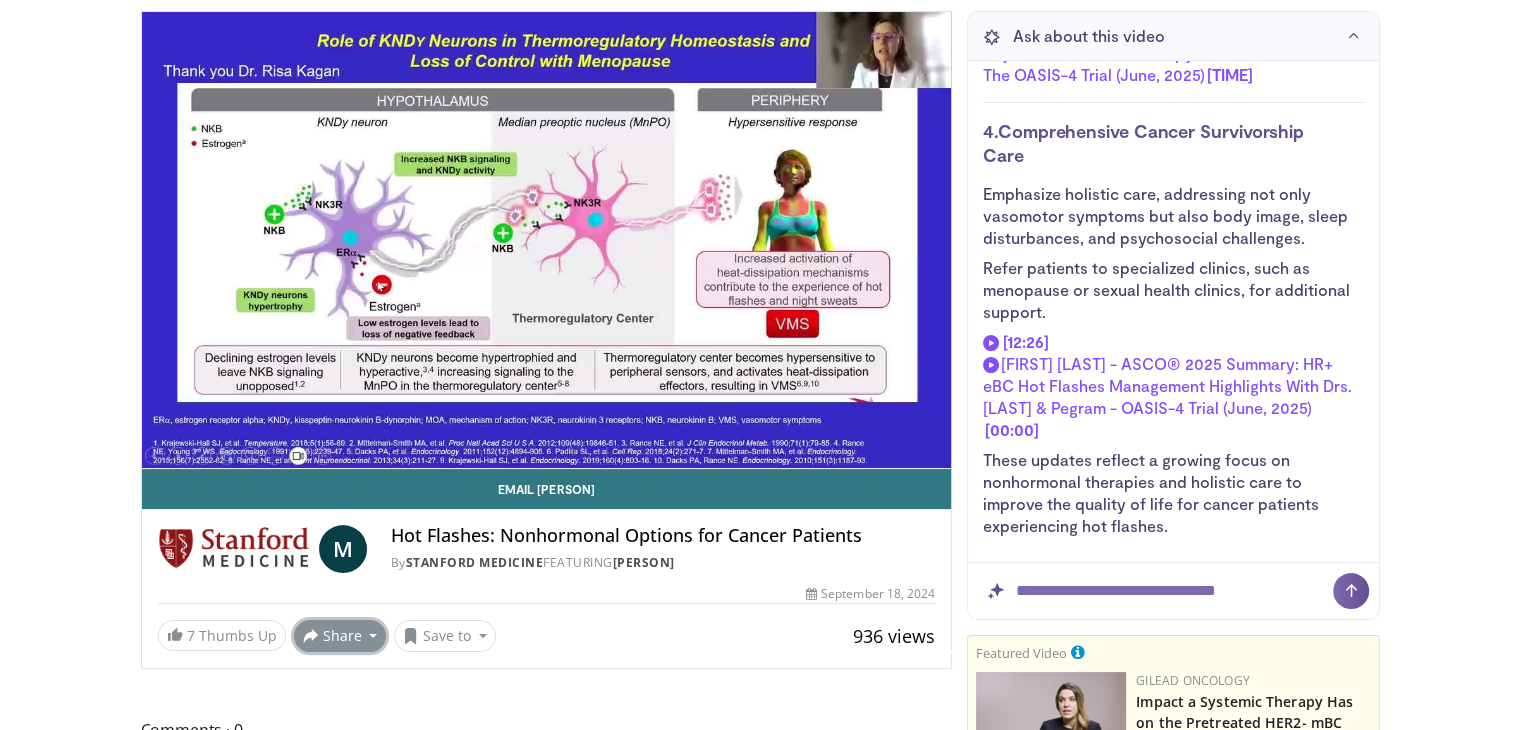 click on "Share" at bounding box center [340, 636] 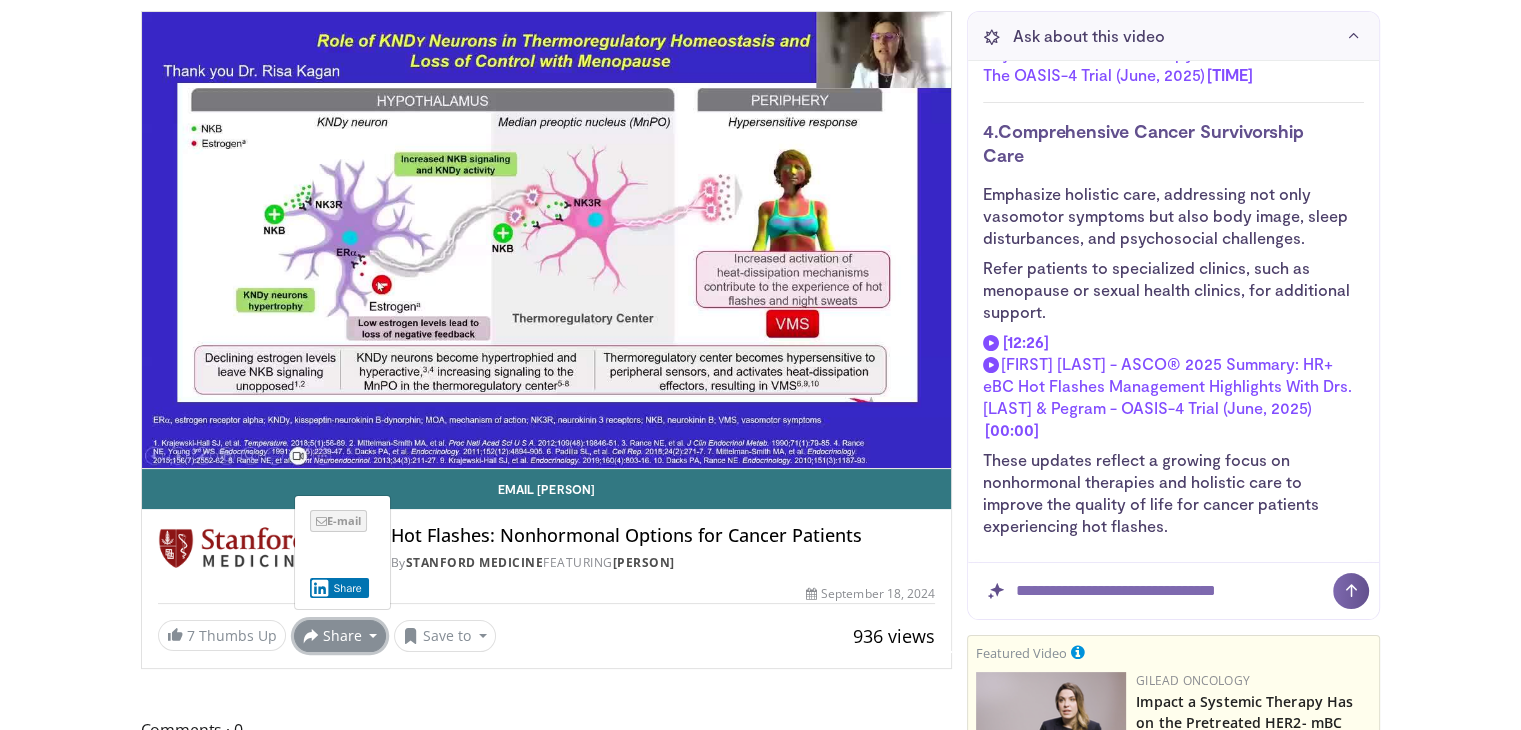 click on "E-mail" at bounding box center (338, 521) 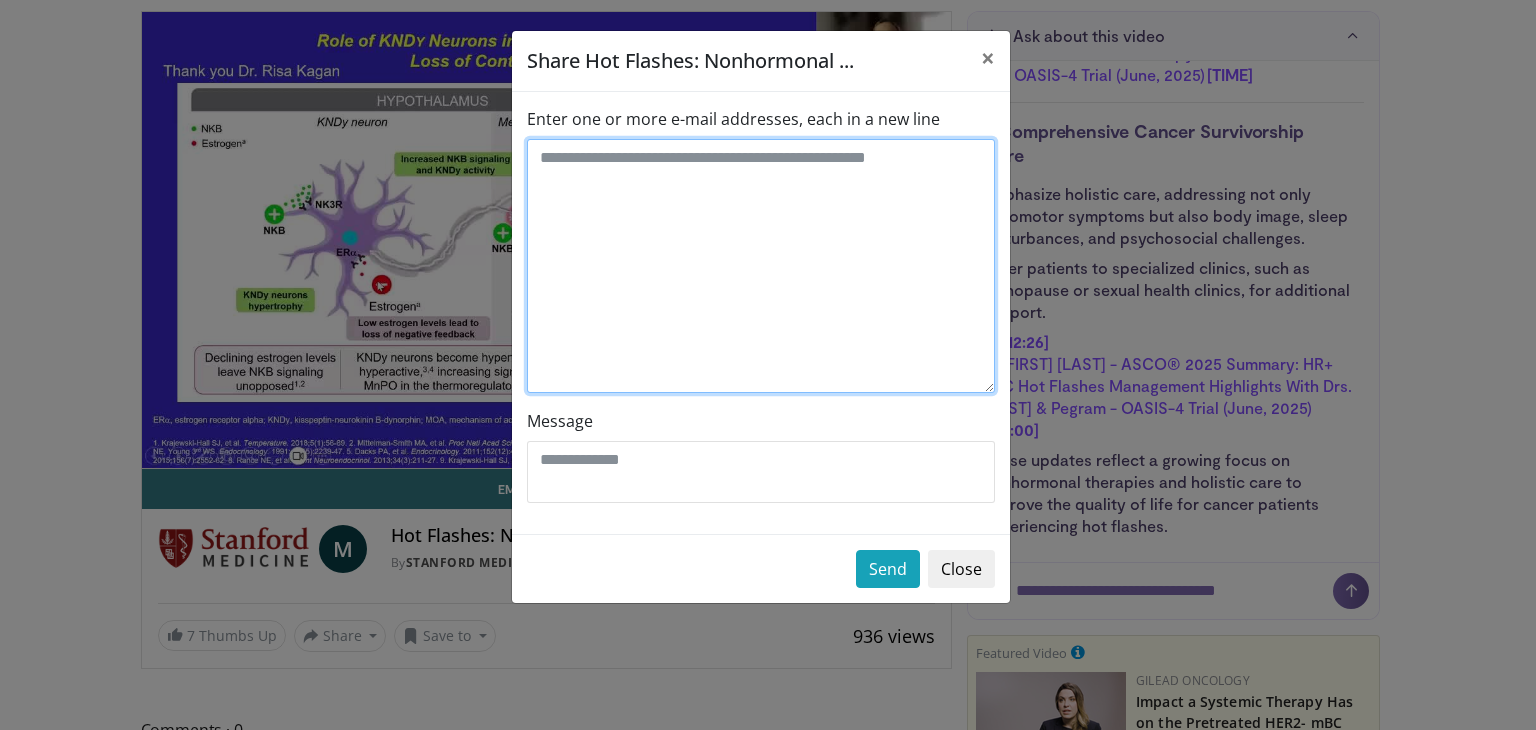 click on "Enter one or more e-mail addresses, each in a new line" at bounding box center (761, 266) 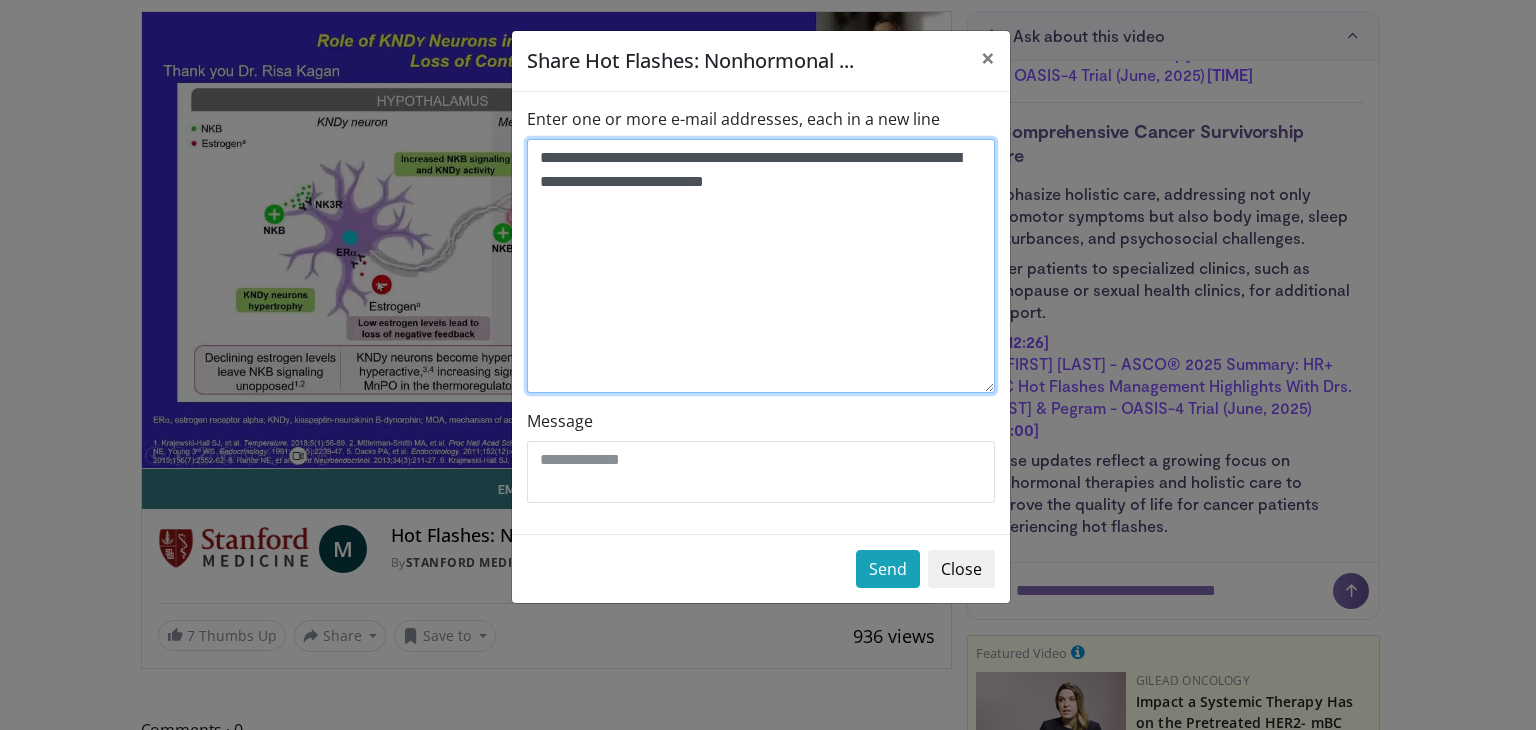 type on "**********" 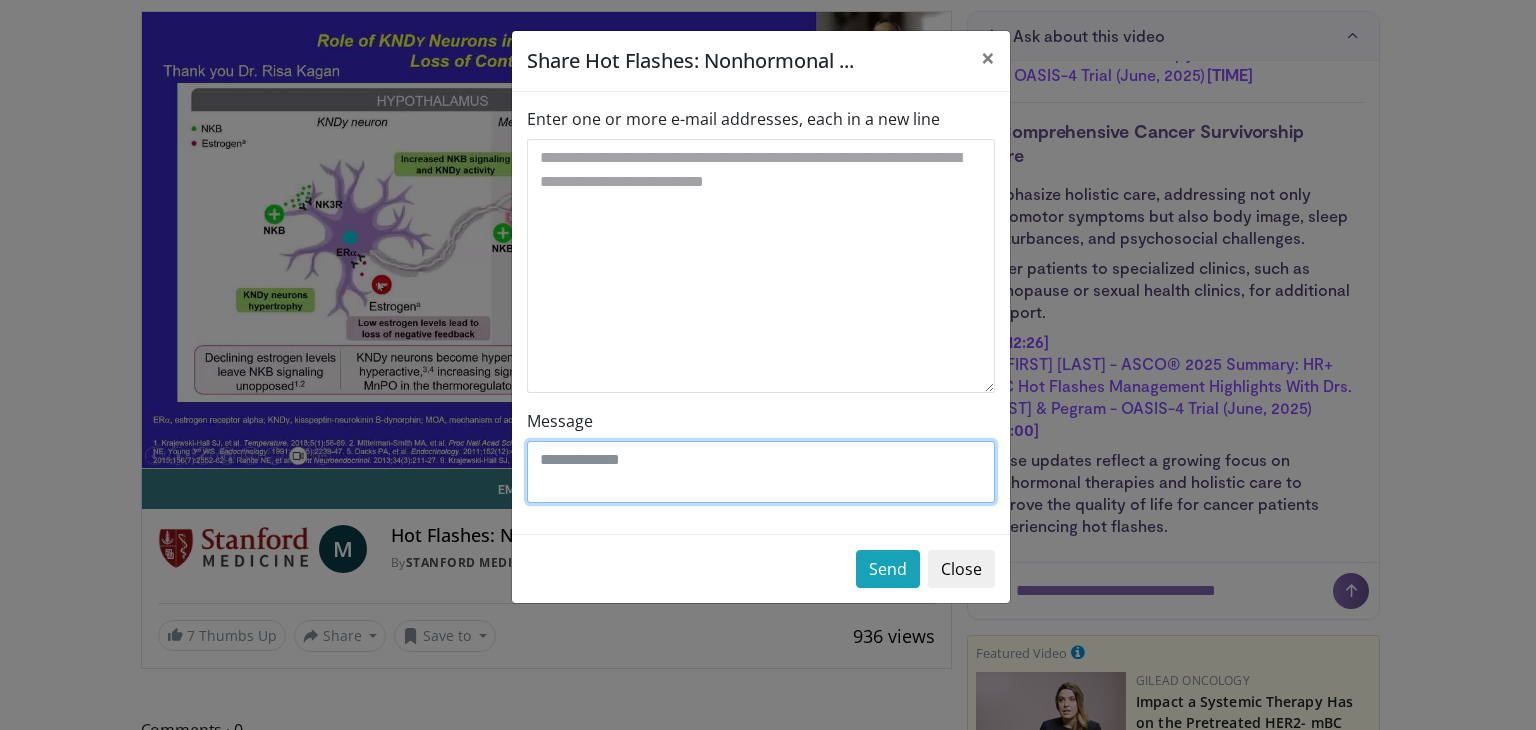 click on "Message" at bounding box center [761, 472] 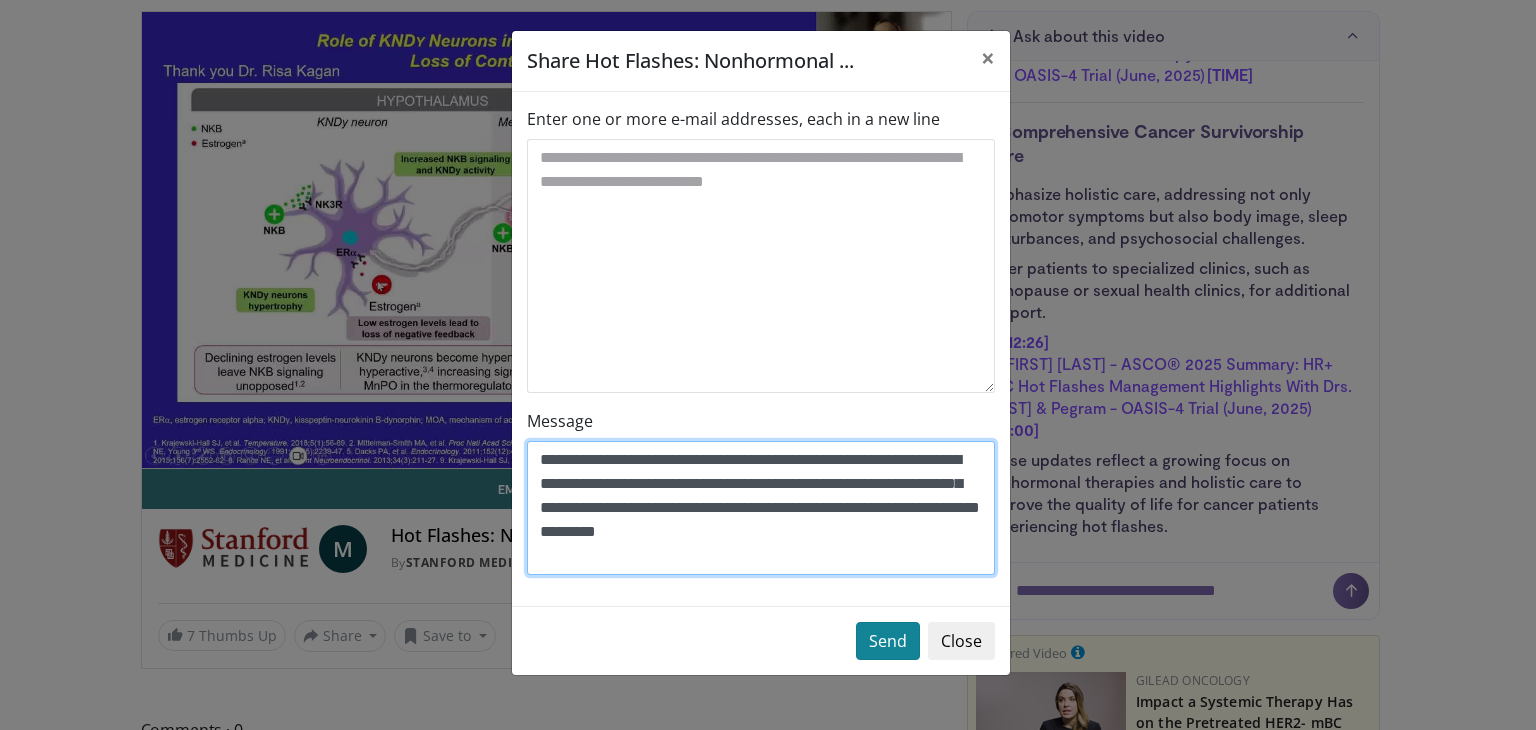 type on "**********" 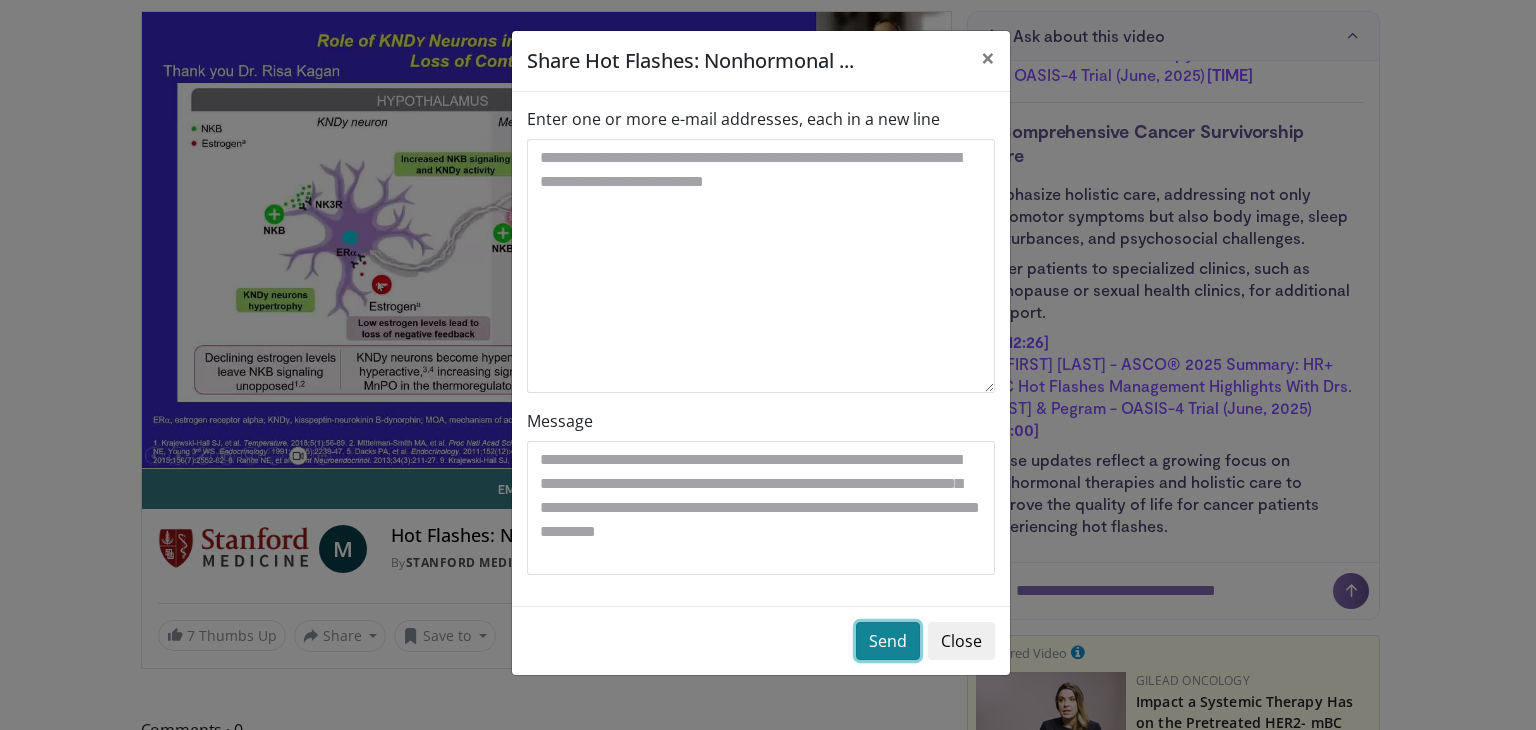 click on "Send" at bounding box center (888, 641) 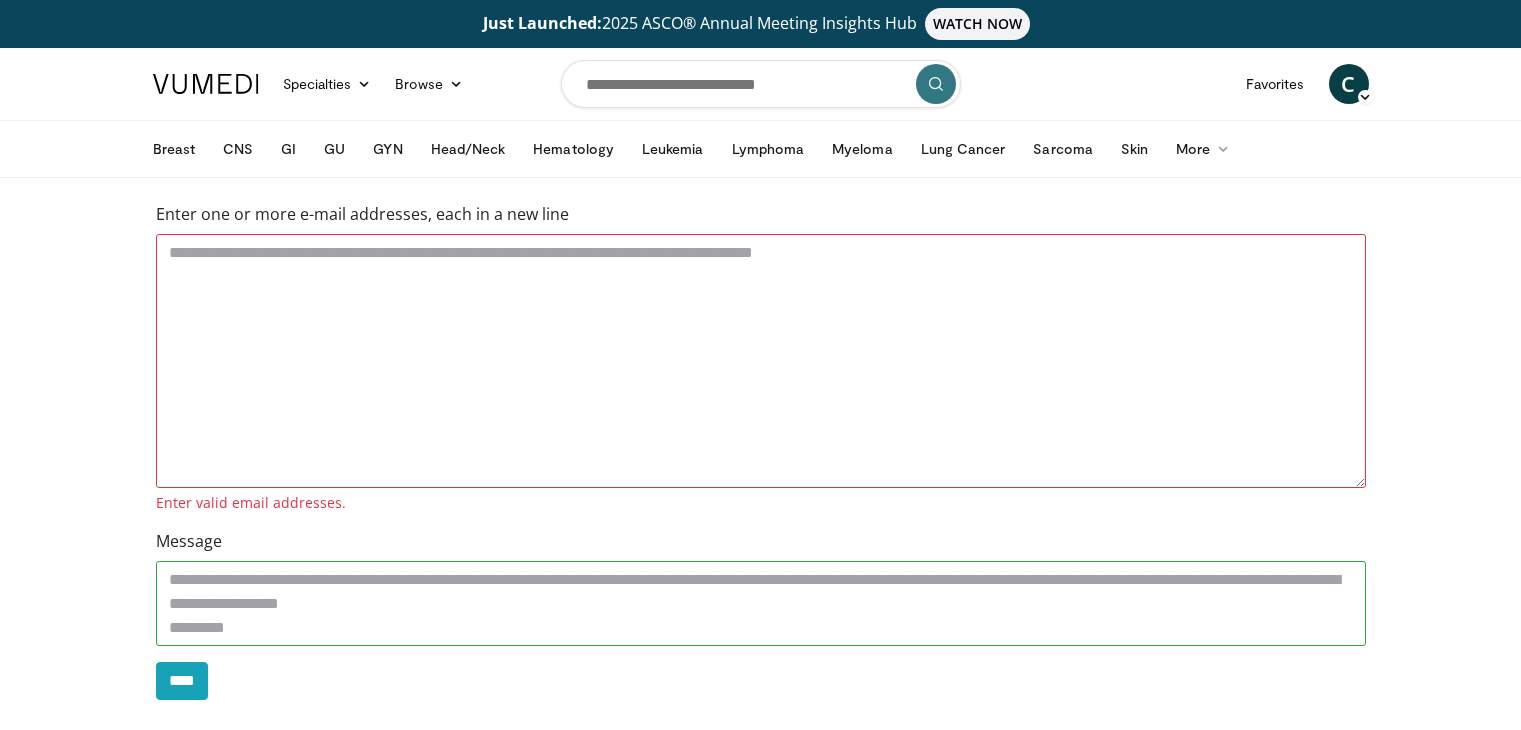 scroll, scrollTop: 0, scrollLeft: 0, axis: both 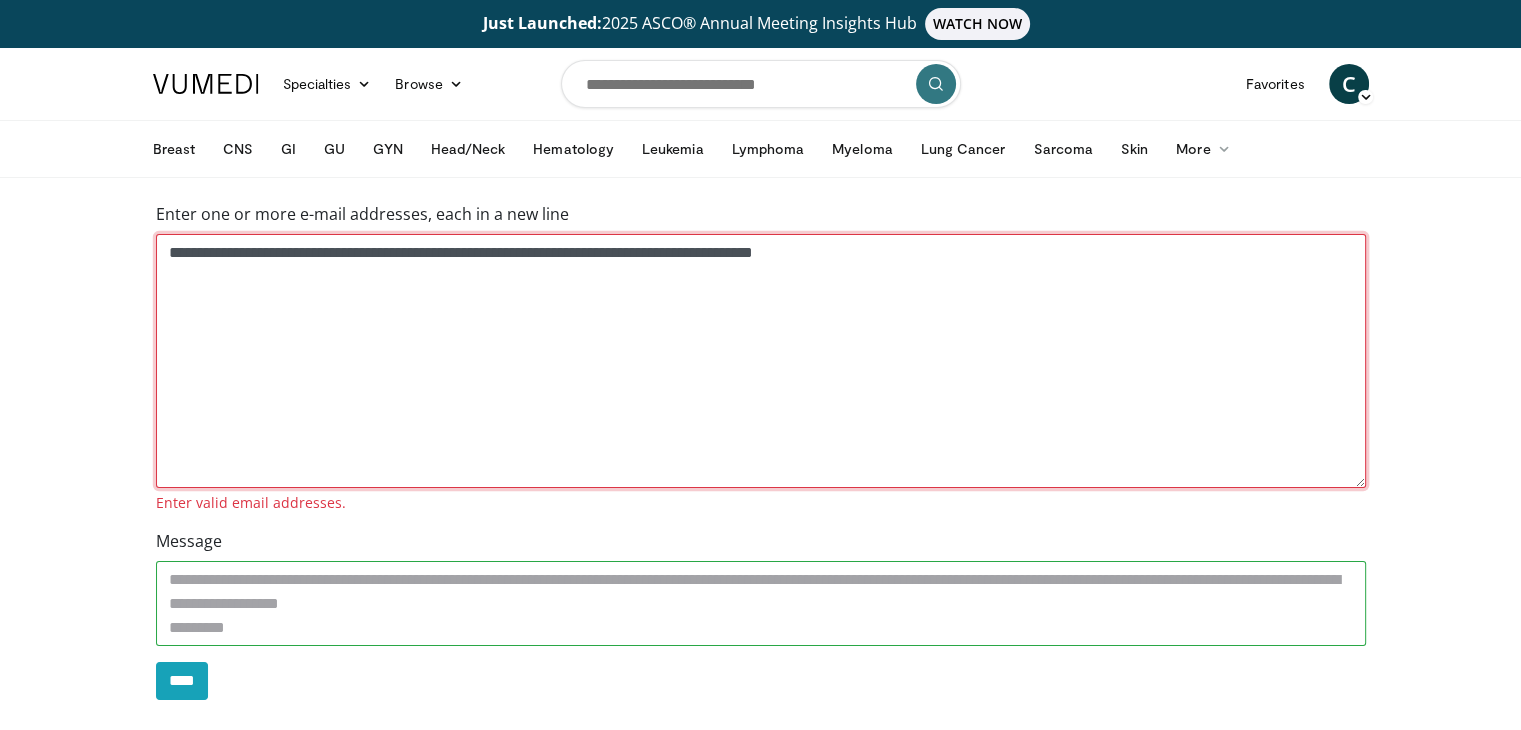 click on "**********" at bounding box center [761, 361] 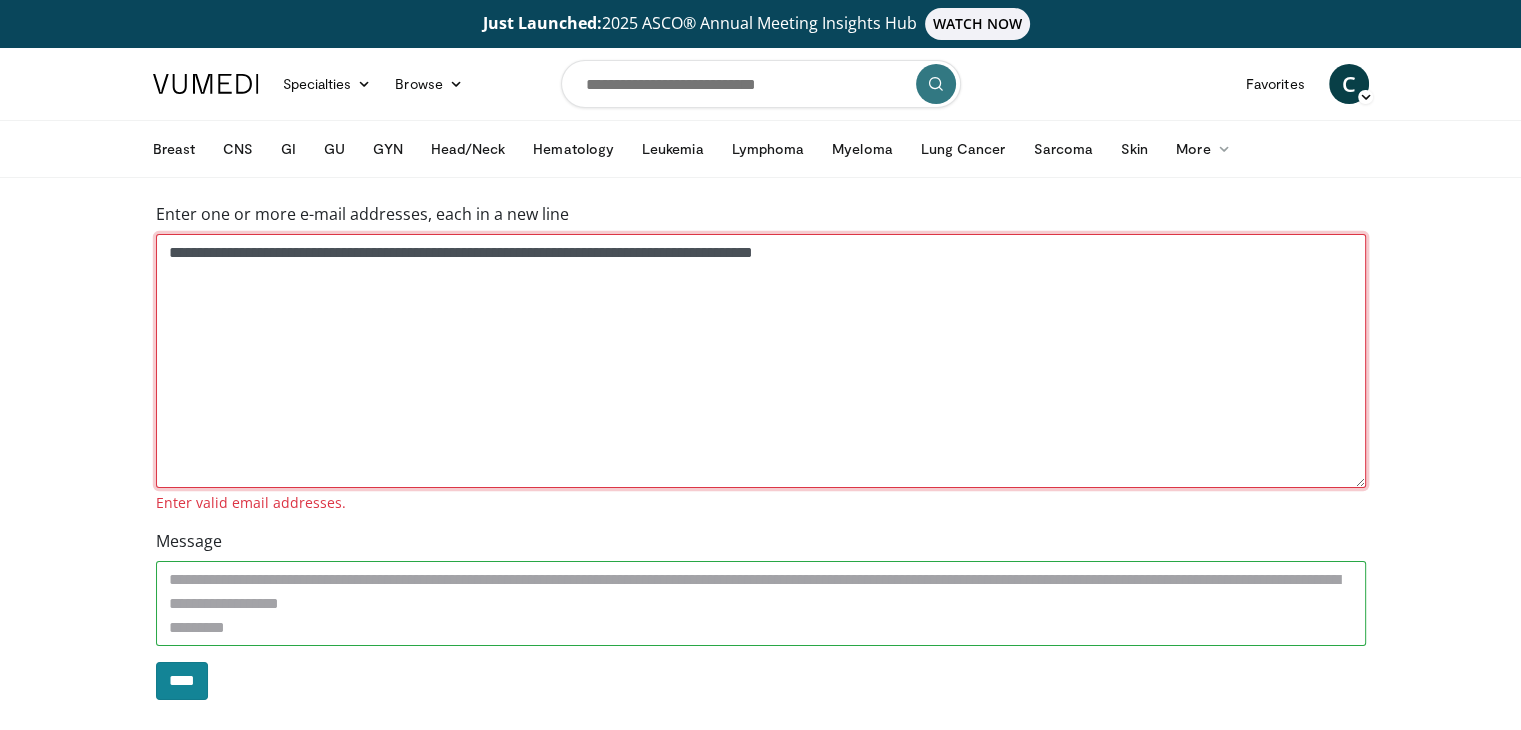 type on "**********" 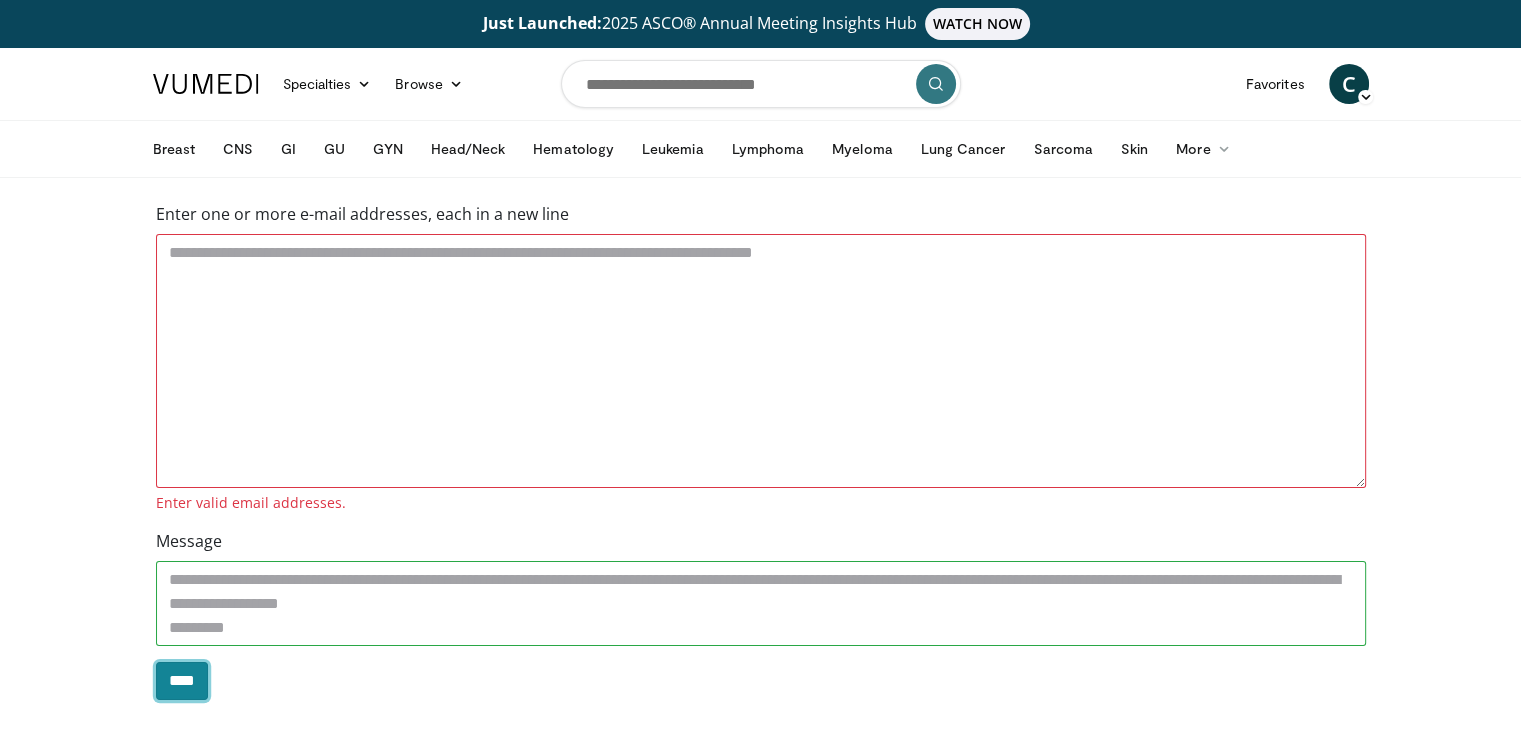 click on "****" at bounding box center (182, 681) 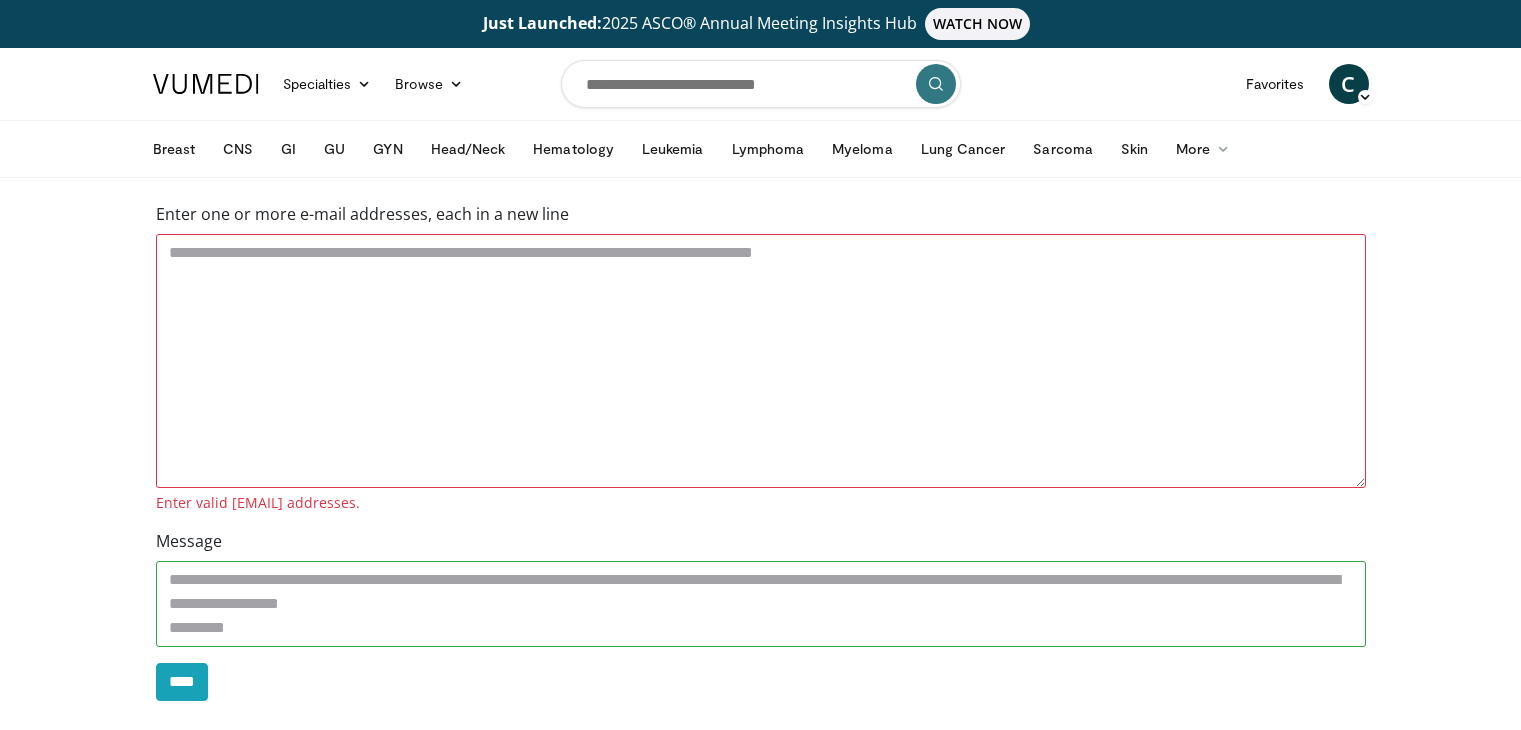 scroll, scrollTop: 0, scrollLeft: 0, axis: both 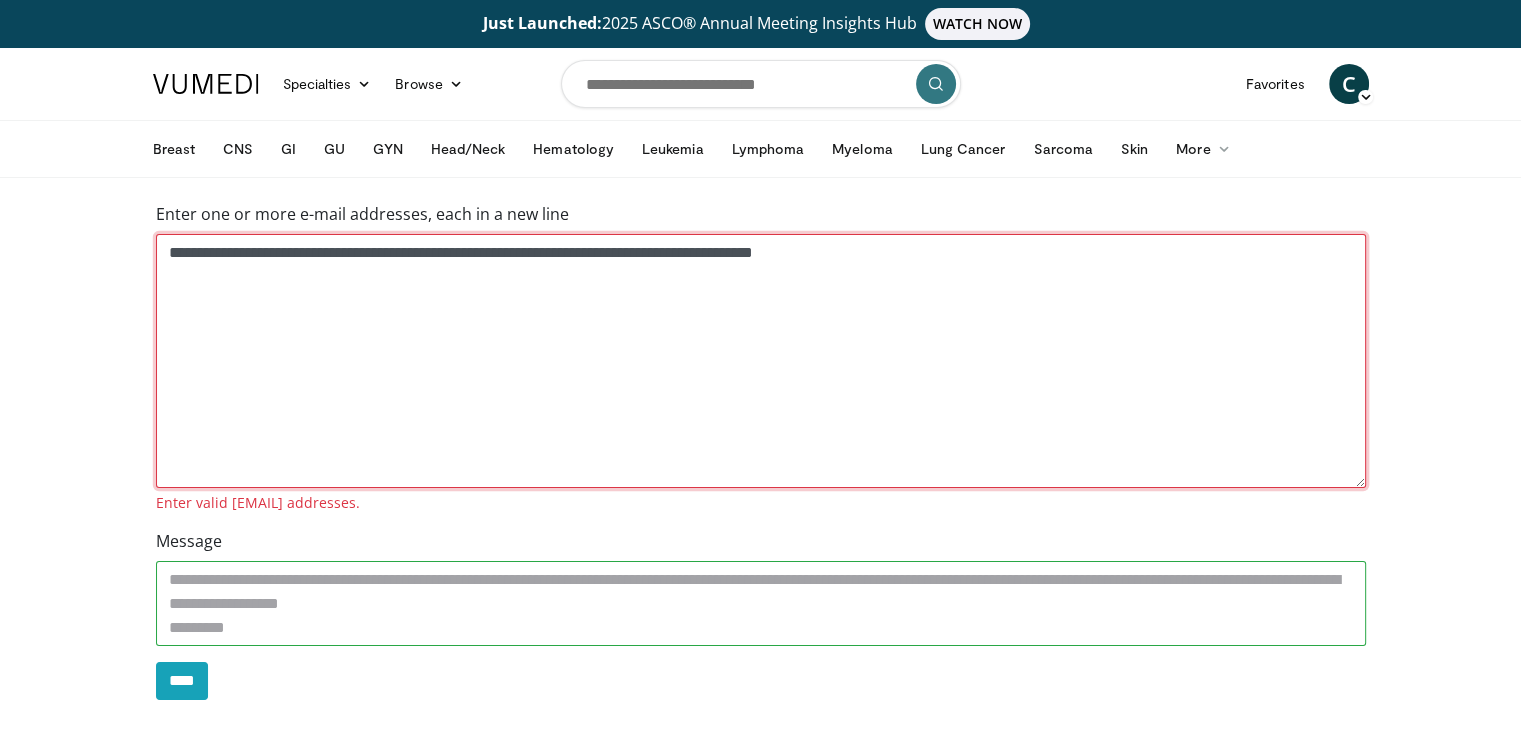 click on "**********" at bounding box center (761, 361) 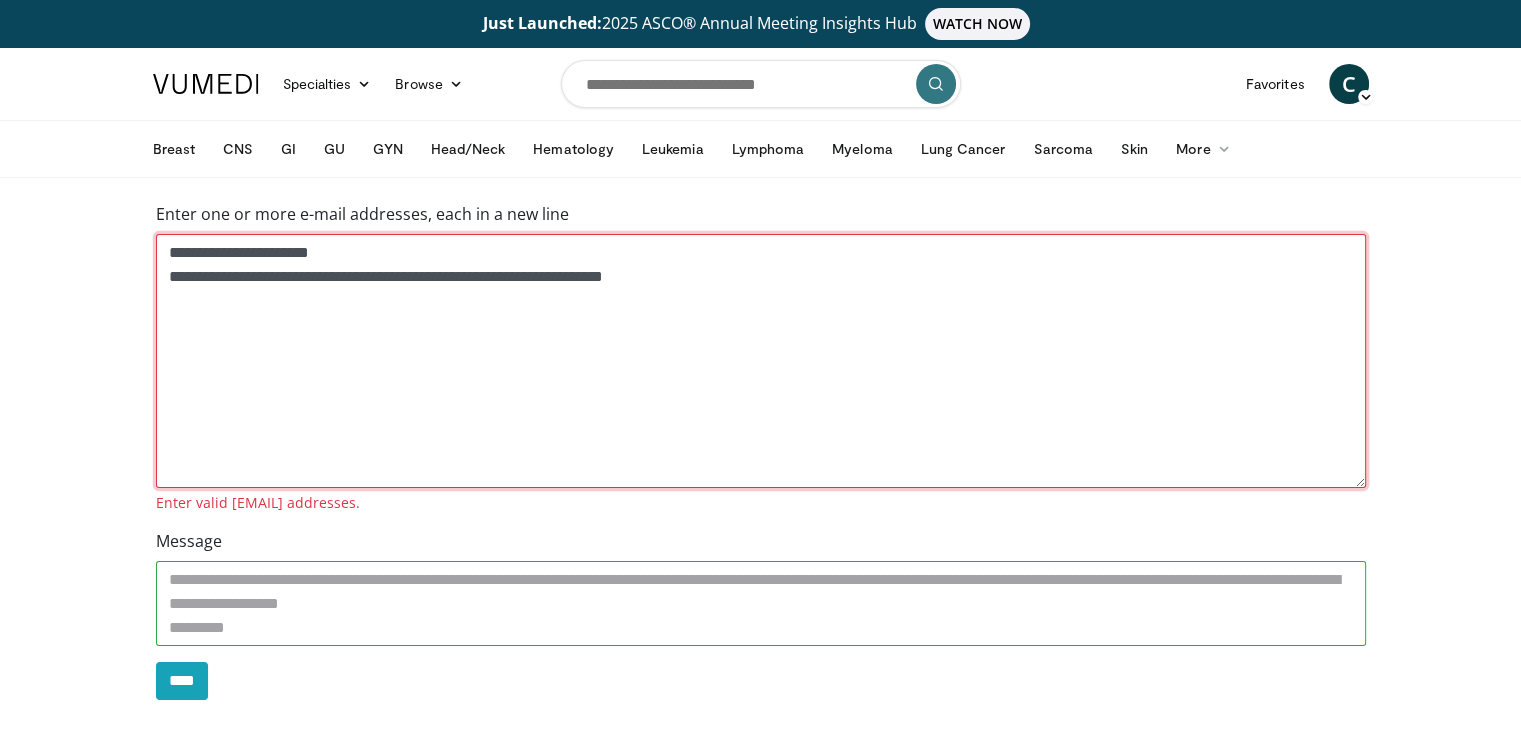 click on "**********" at bounding box center [761, 361] 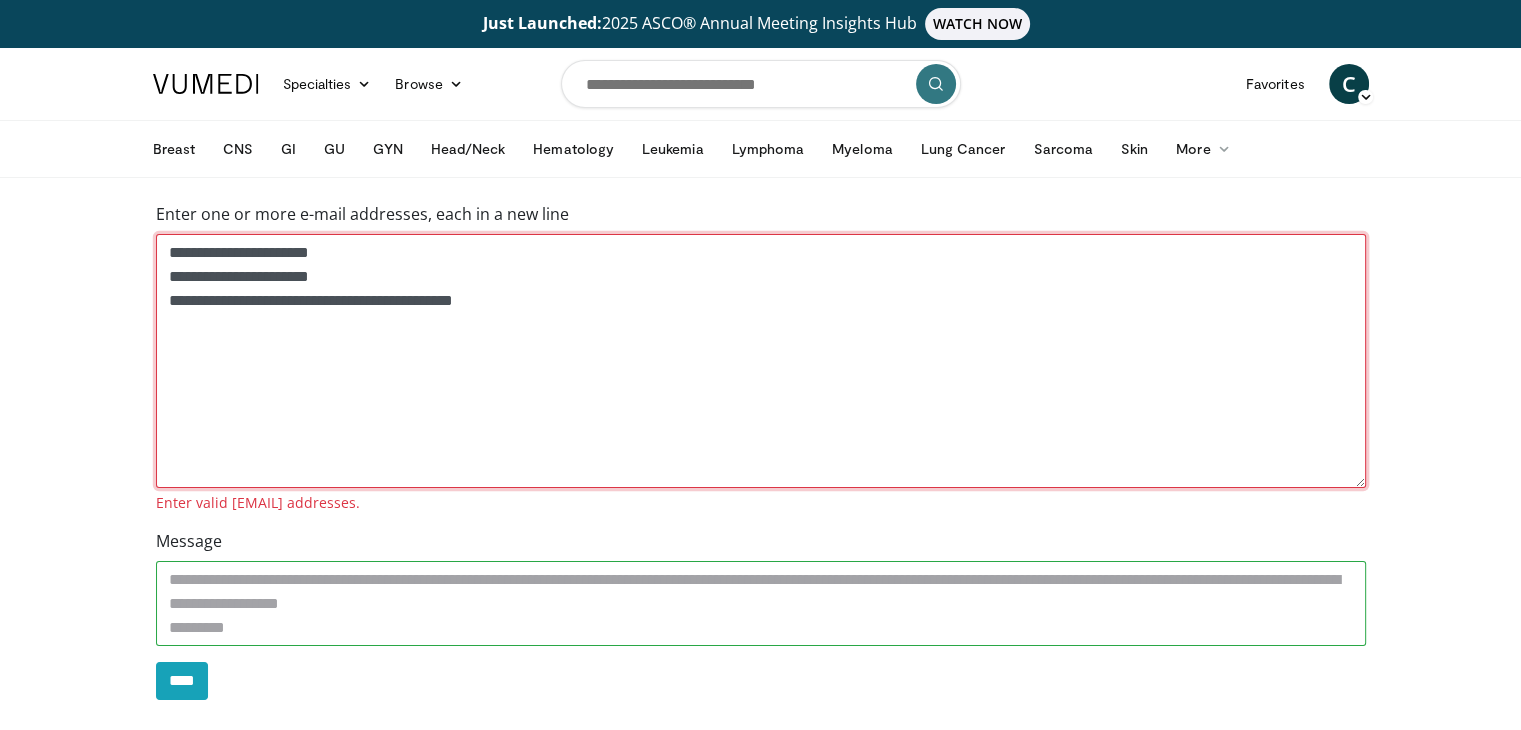 click on "**********" at bounding box center (761, 361) 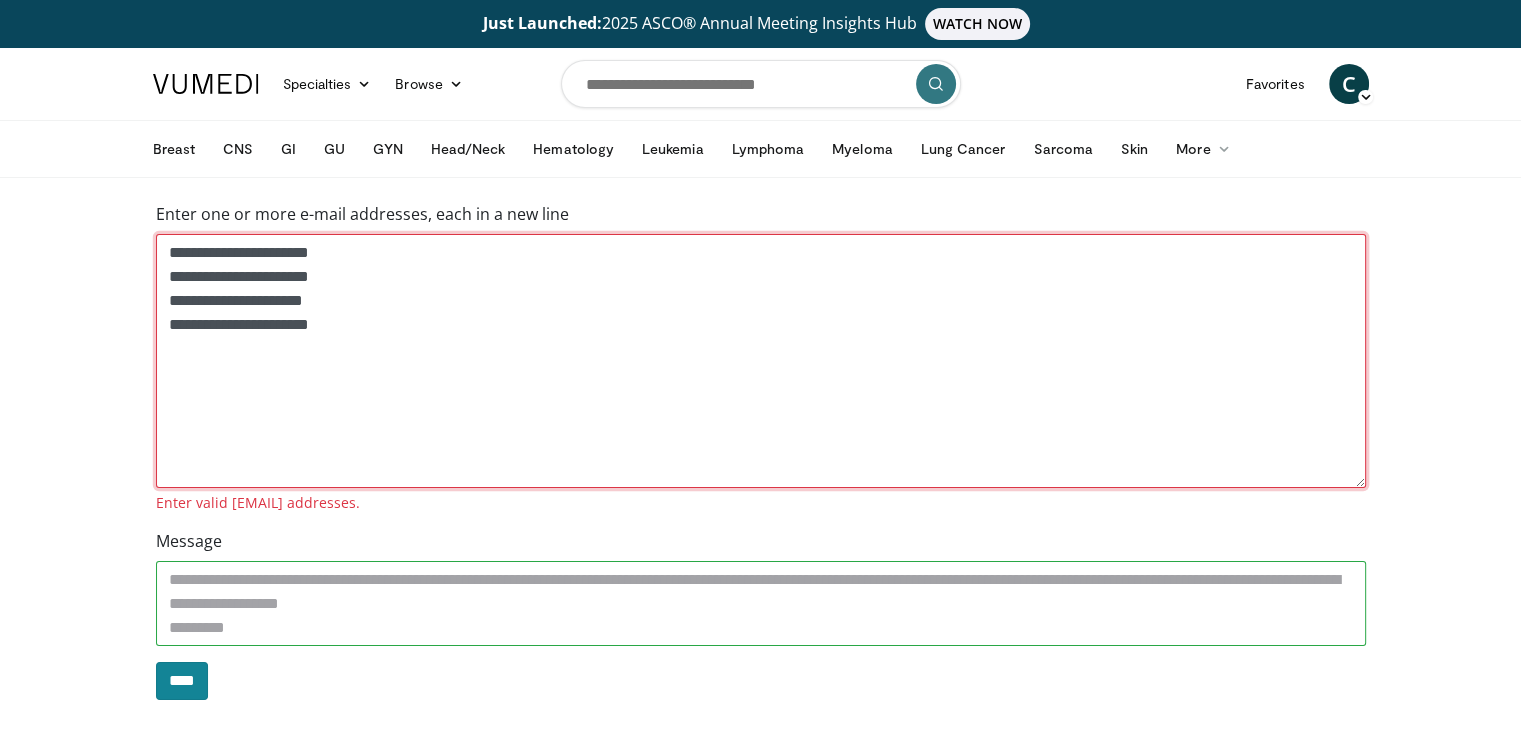 type on "**********" 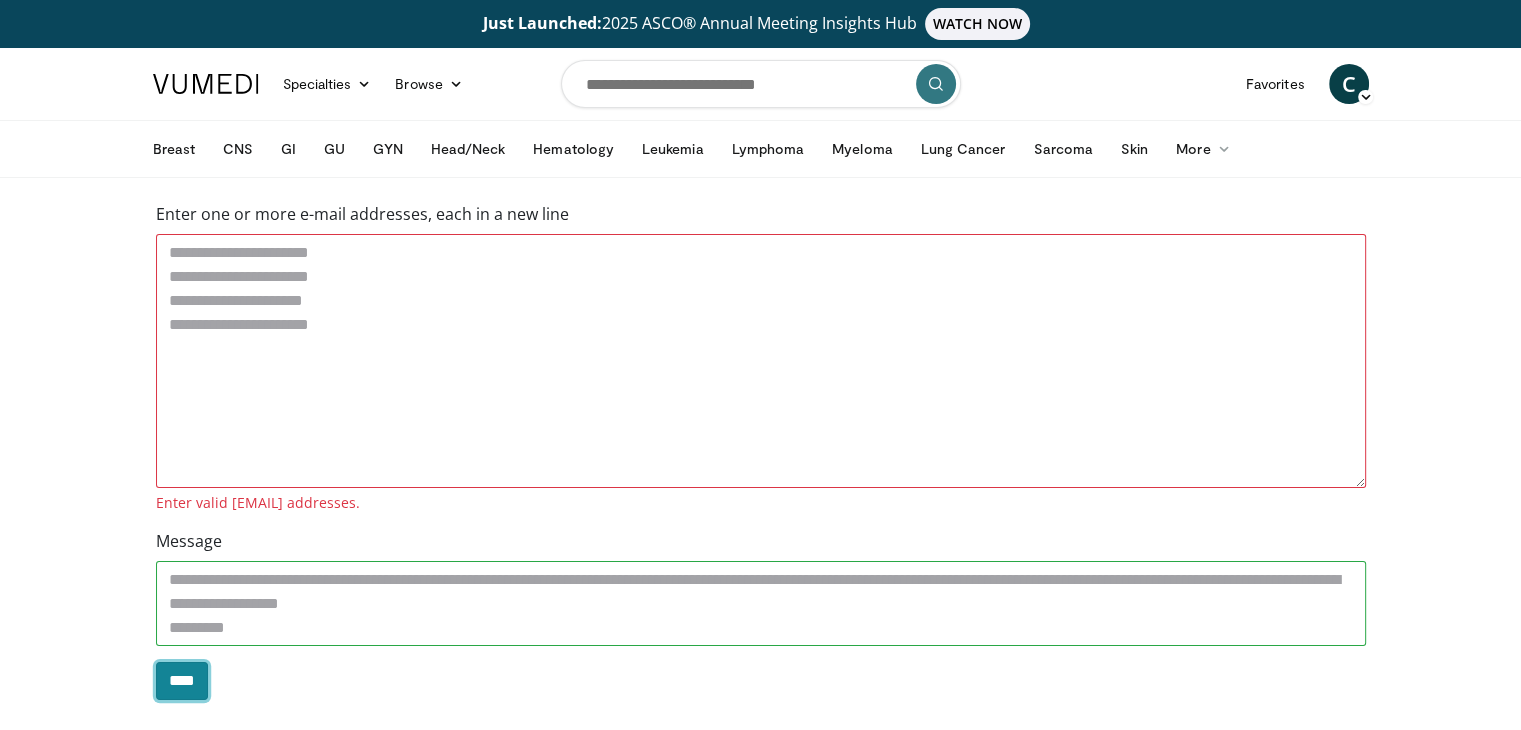 click on "****" at bounding box center [182, 681] 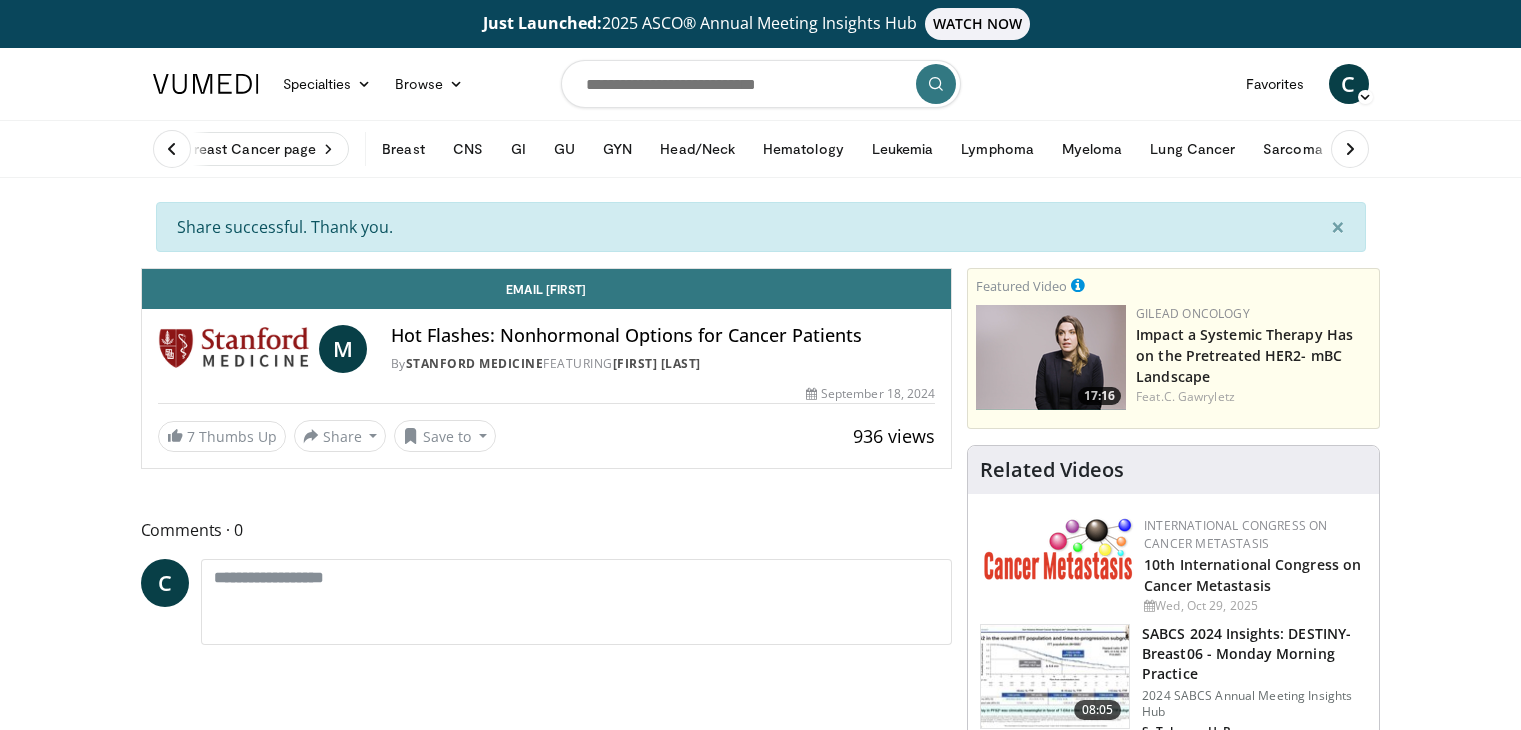 scroll, scrollTop: 0, scrollLeft: 0, axis: both 